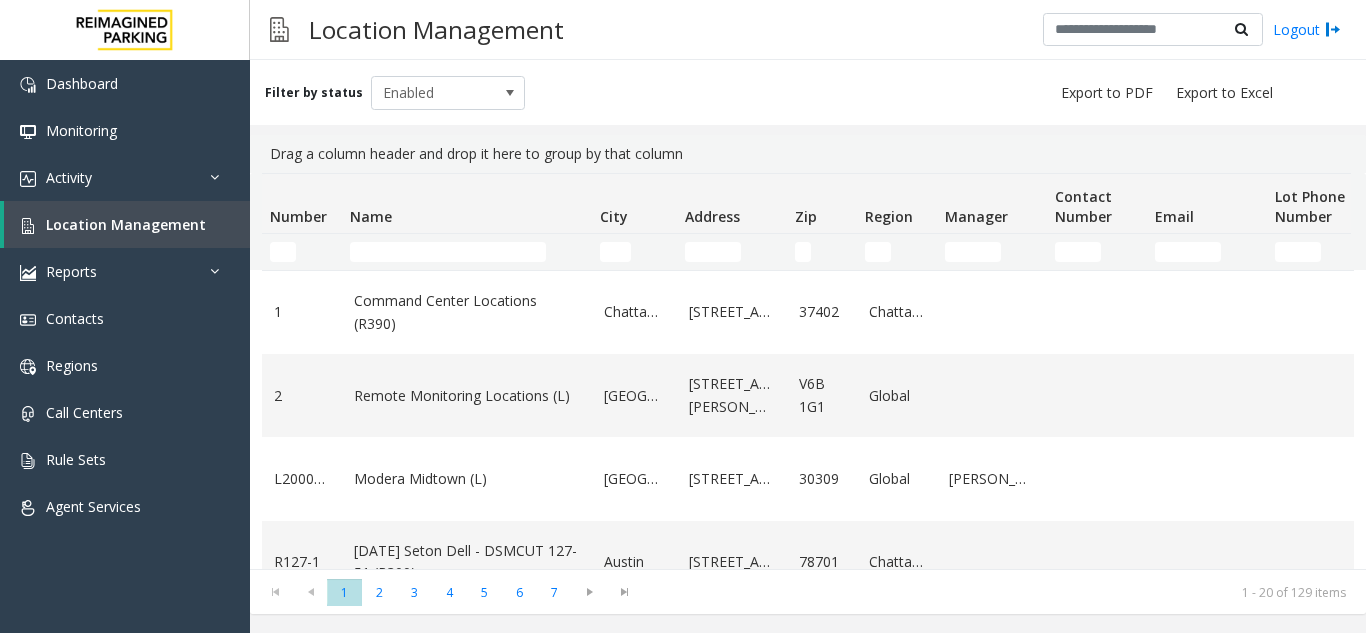 scroll, scrollTop: 0, scrollLeft: 0, axis: both 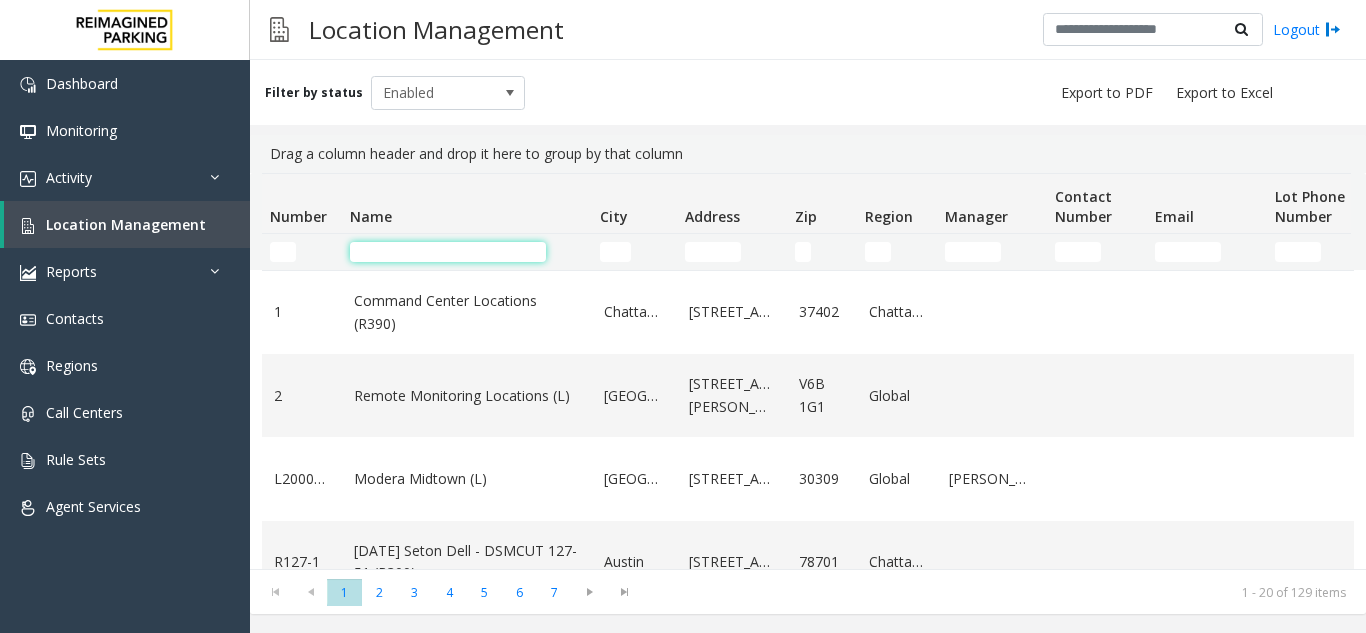 click 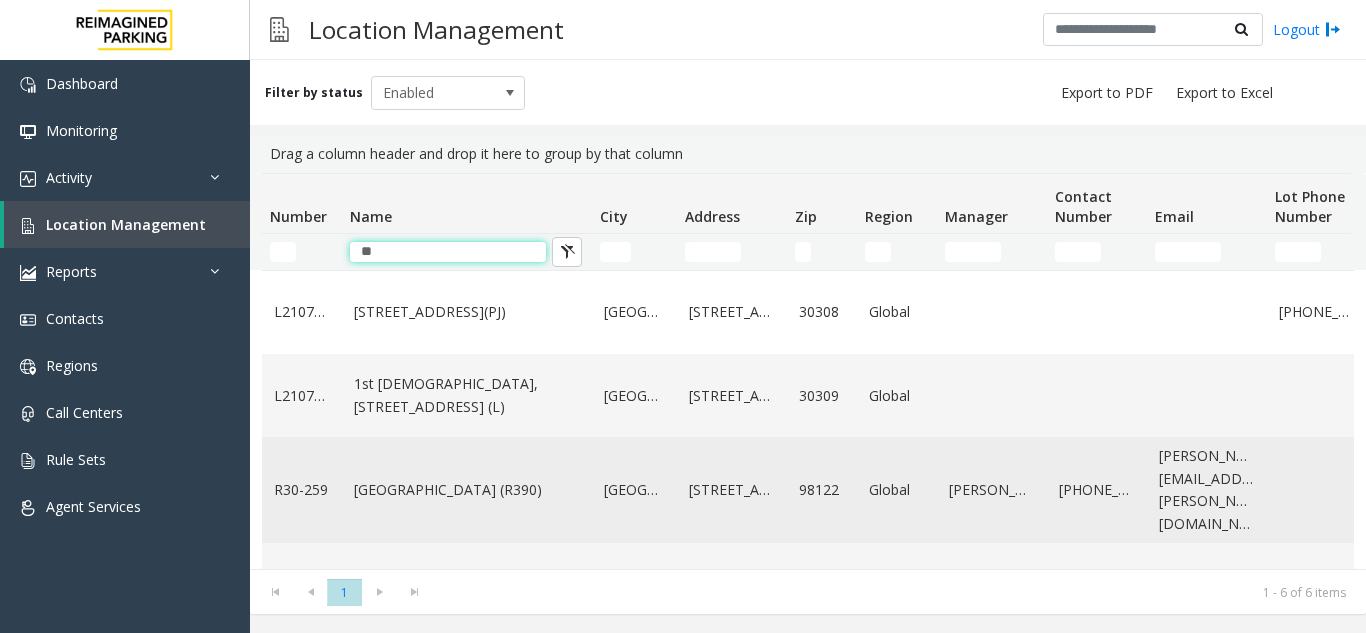 type on "**" 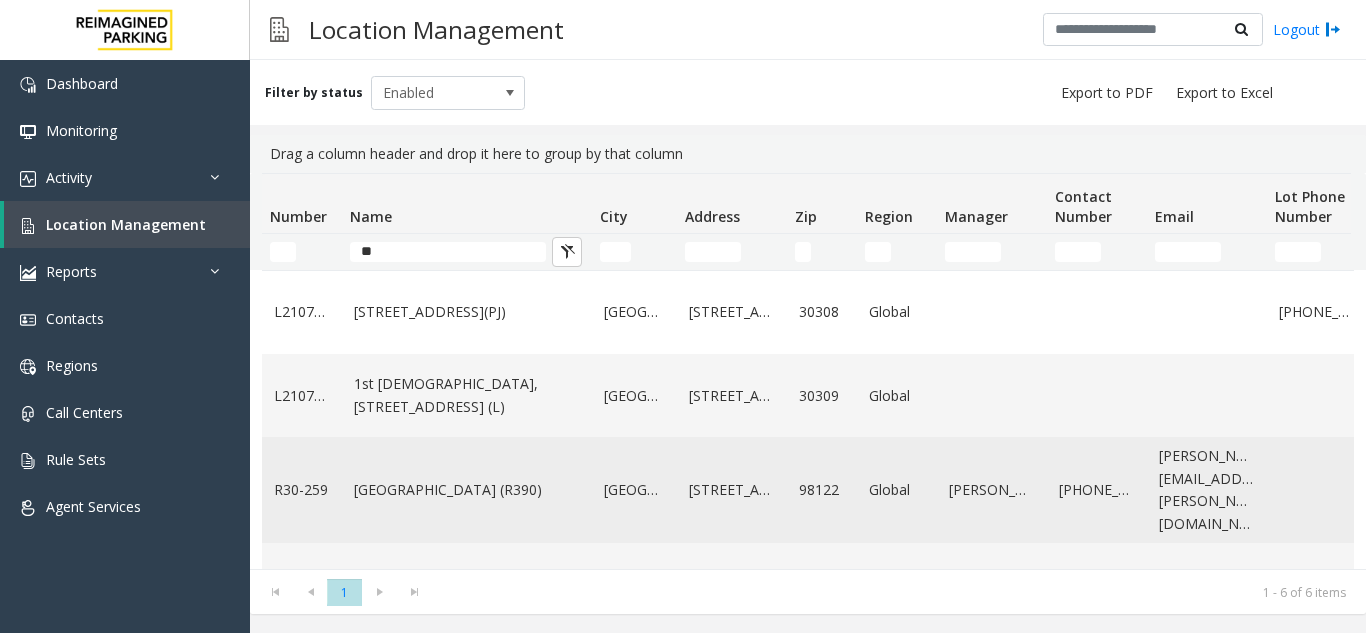 click on "Cherry Hill (R390)" 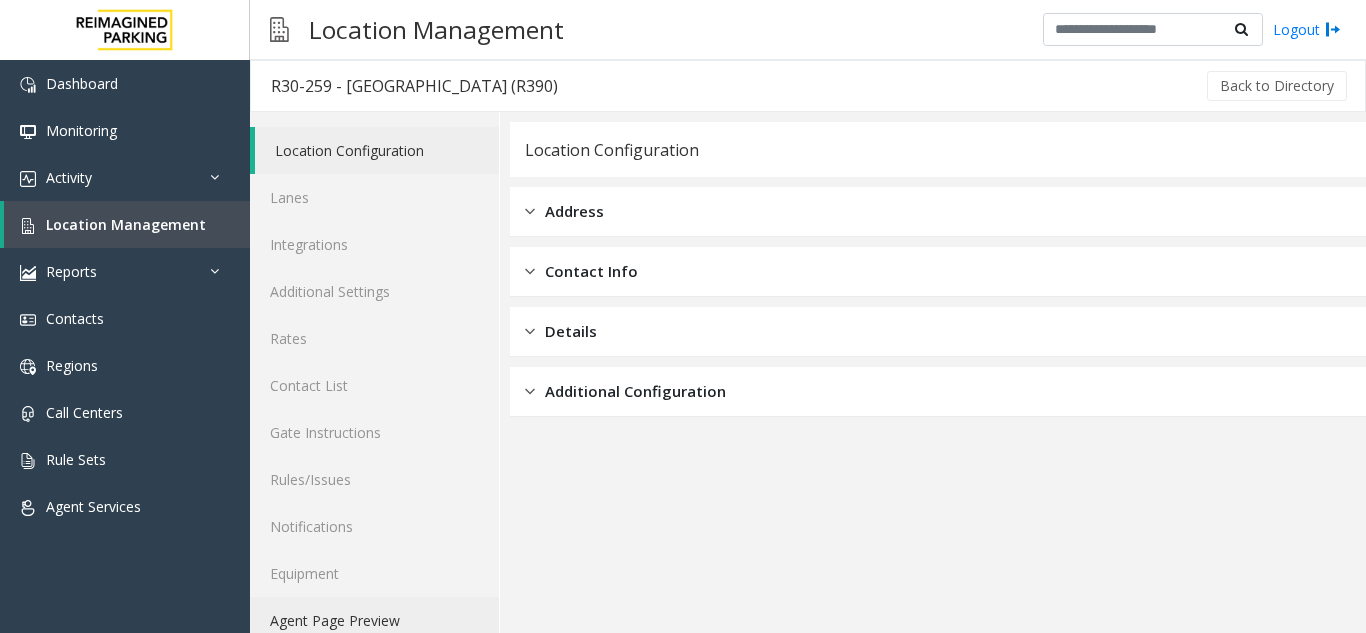 click on "Agent Page Preview" 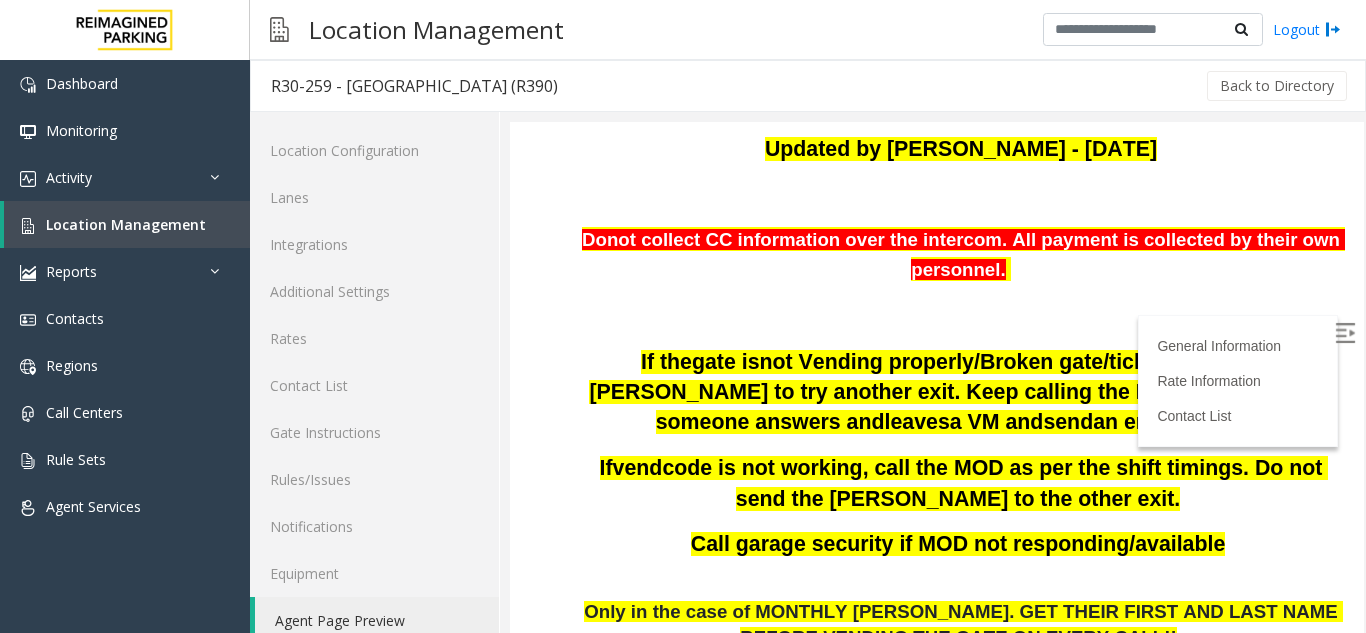 scroll, scrollTop: 0, scrollLeft: 0, axis: both 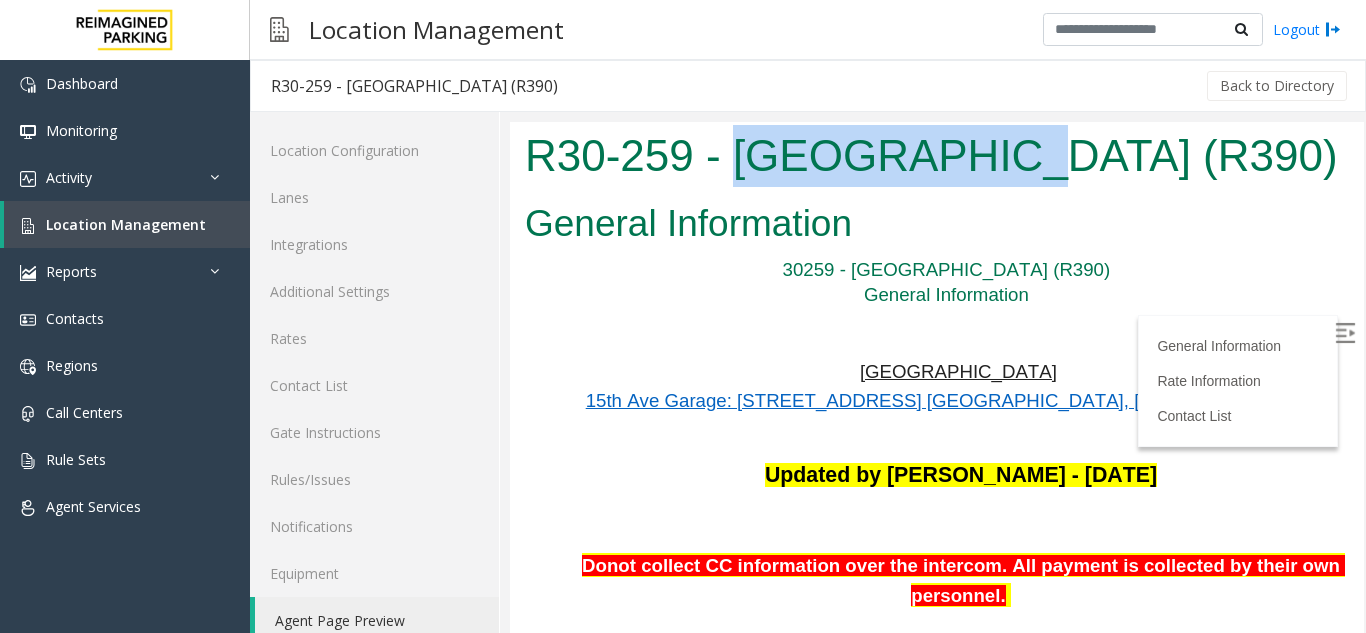drag, startPoint x: 948, startPoint y: 165, endPoint x: 739, endPoint y: 158, distance: 209.11719 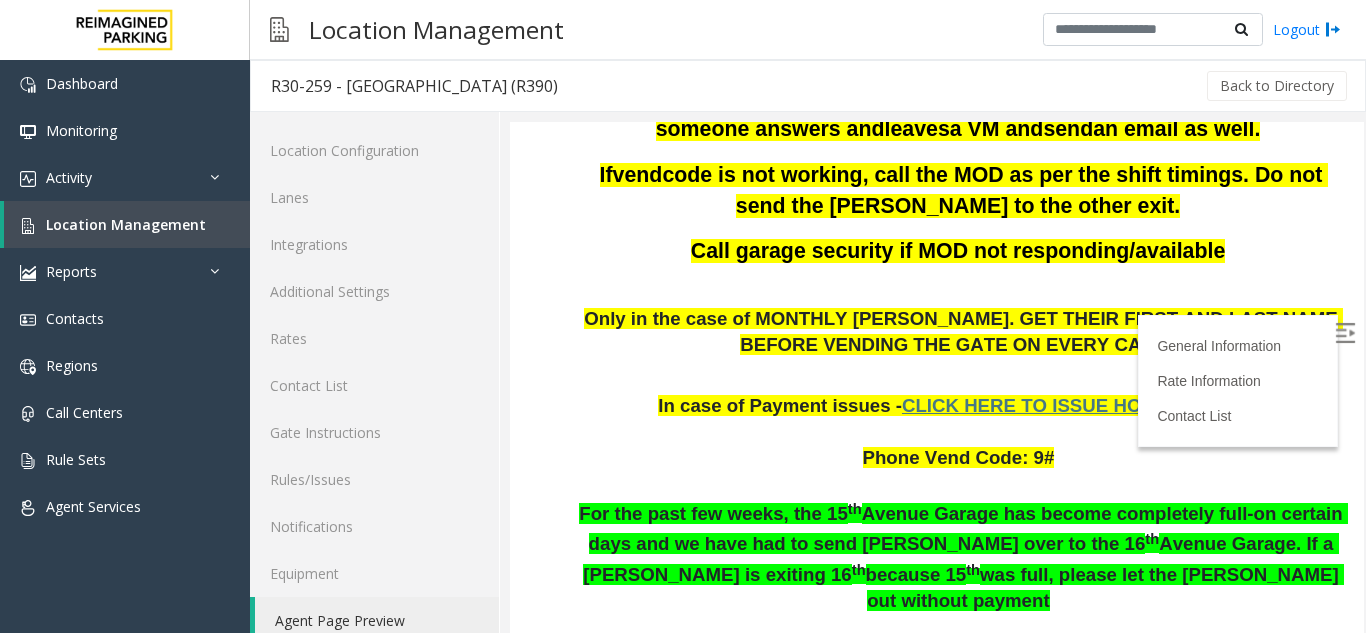 scroll, scrollTop: 700, scrollLeft: 0, axis: vertical 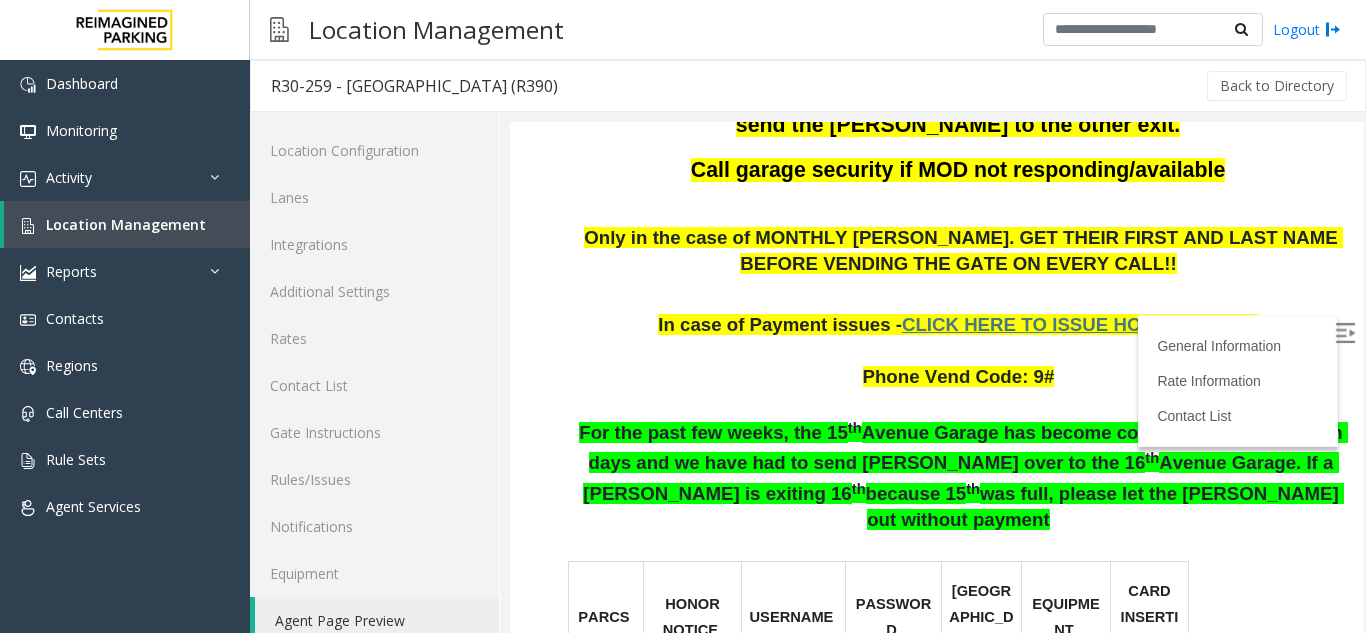 click at bounding box center [1347, 336] 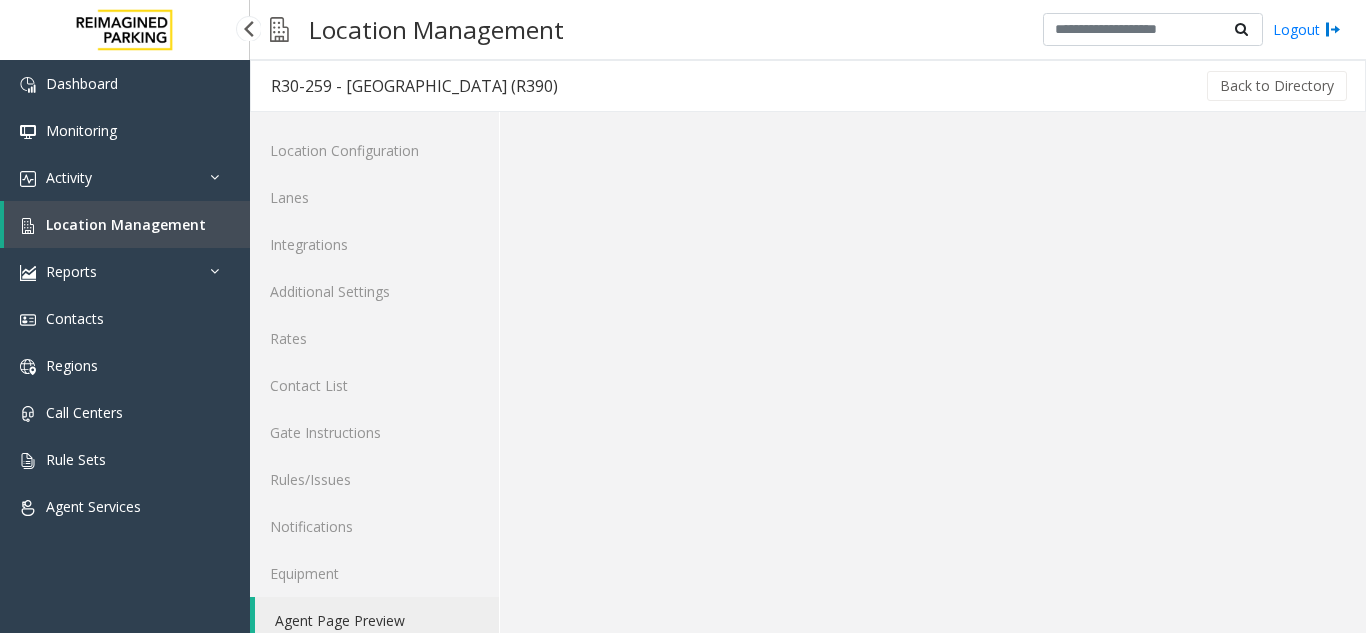 scroll, scrollTop: 0, scrollLeft: 0, axis: both 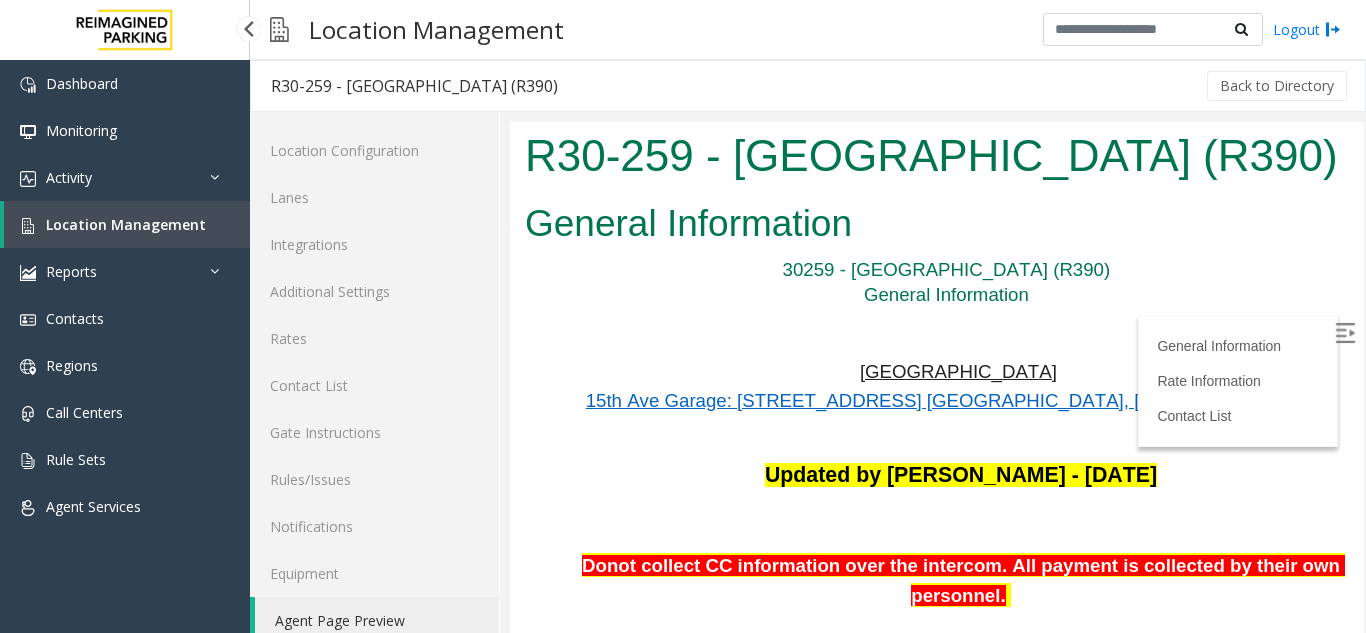 click on "Location Management" at bounding box center (127, 224) 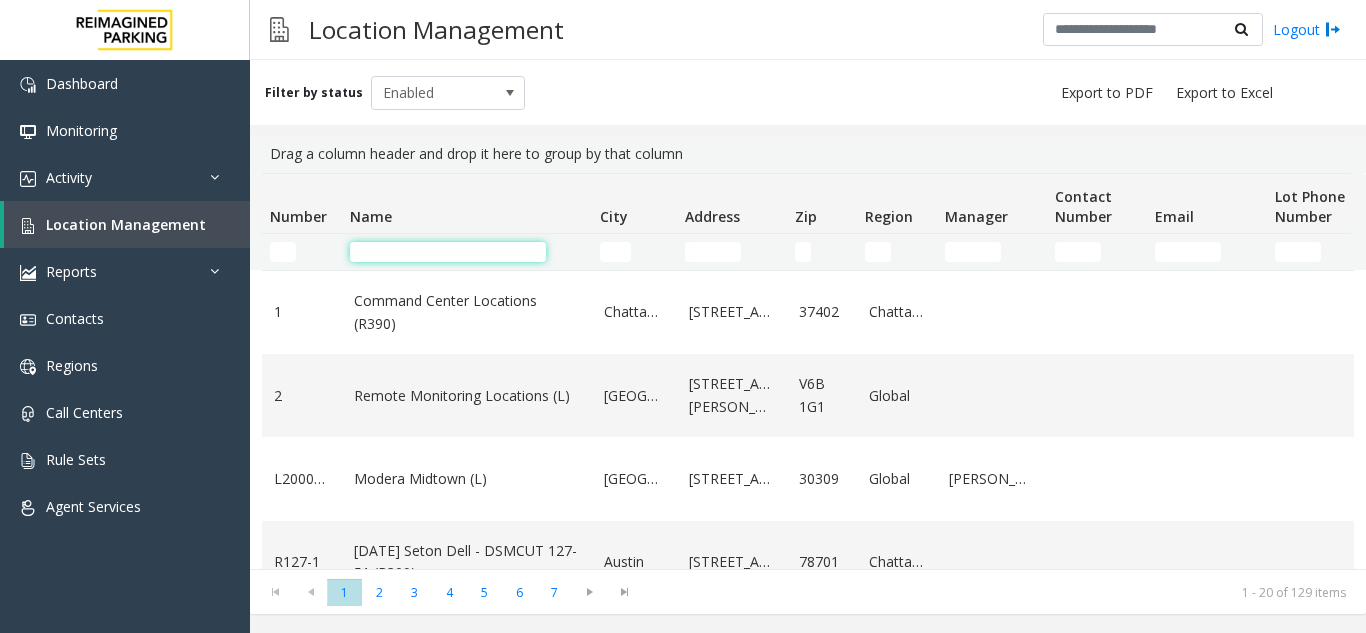 click 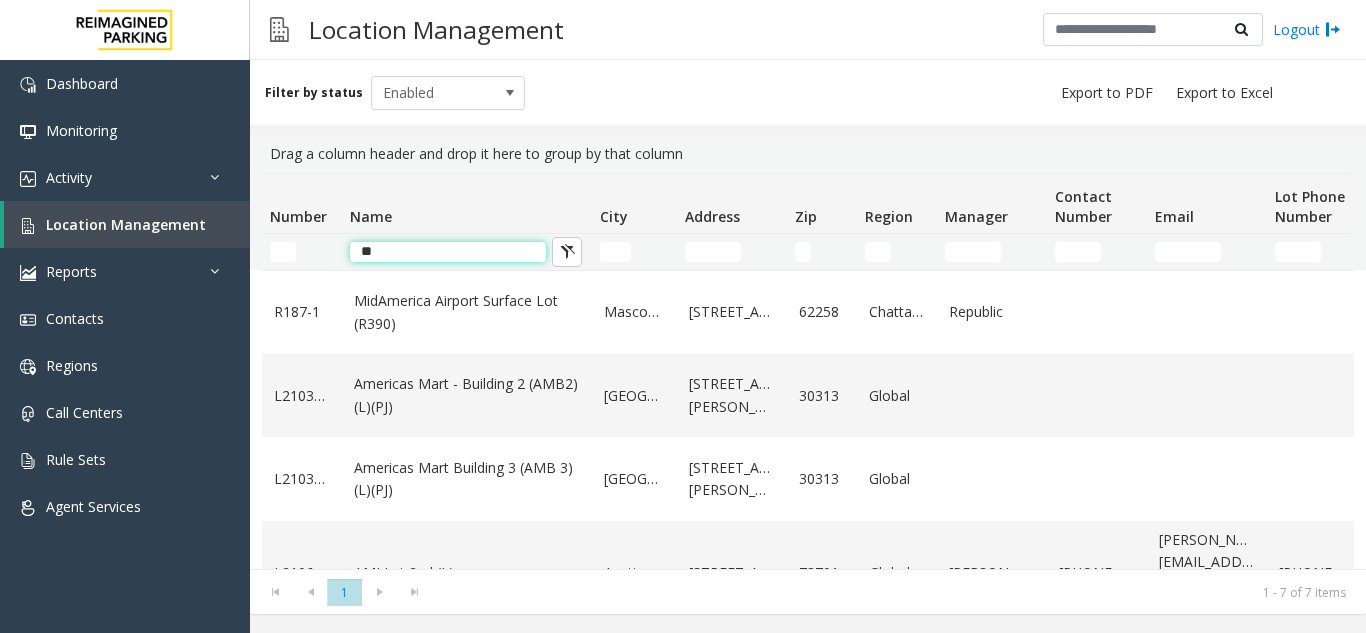 type on "*" 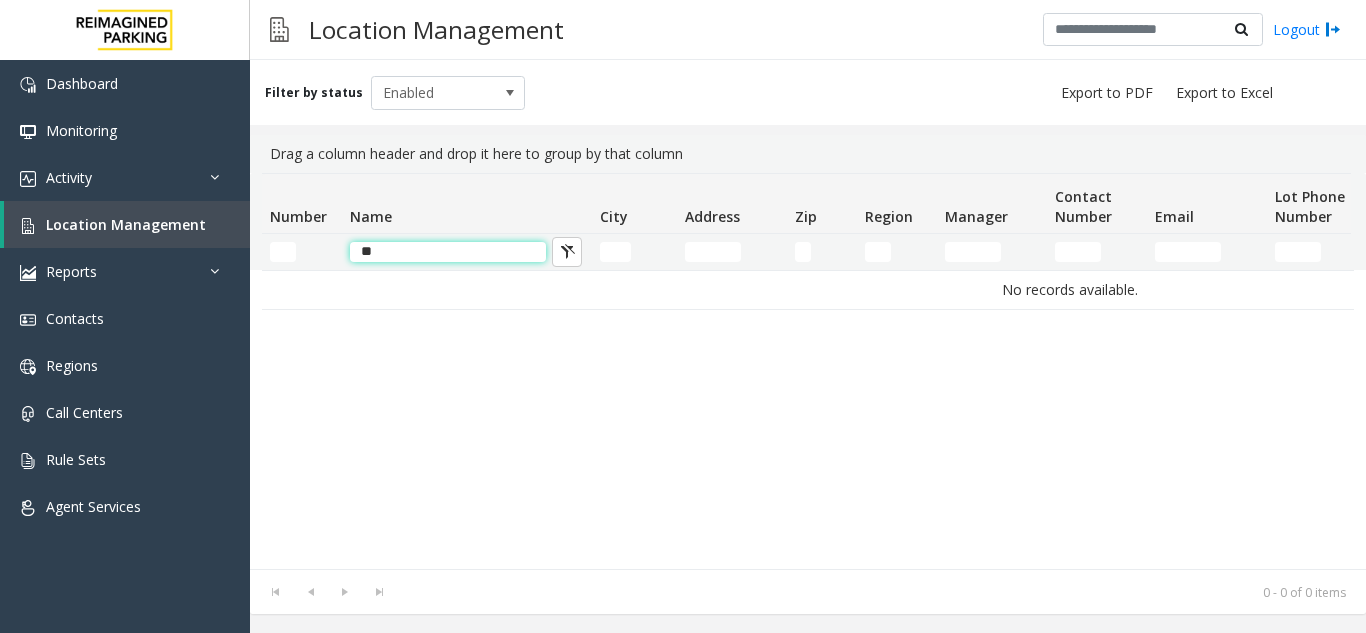 type on "*" 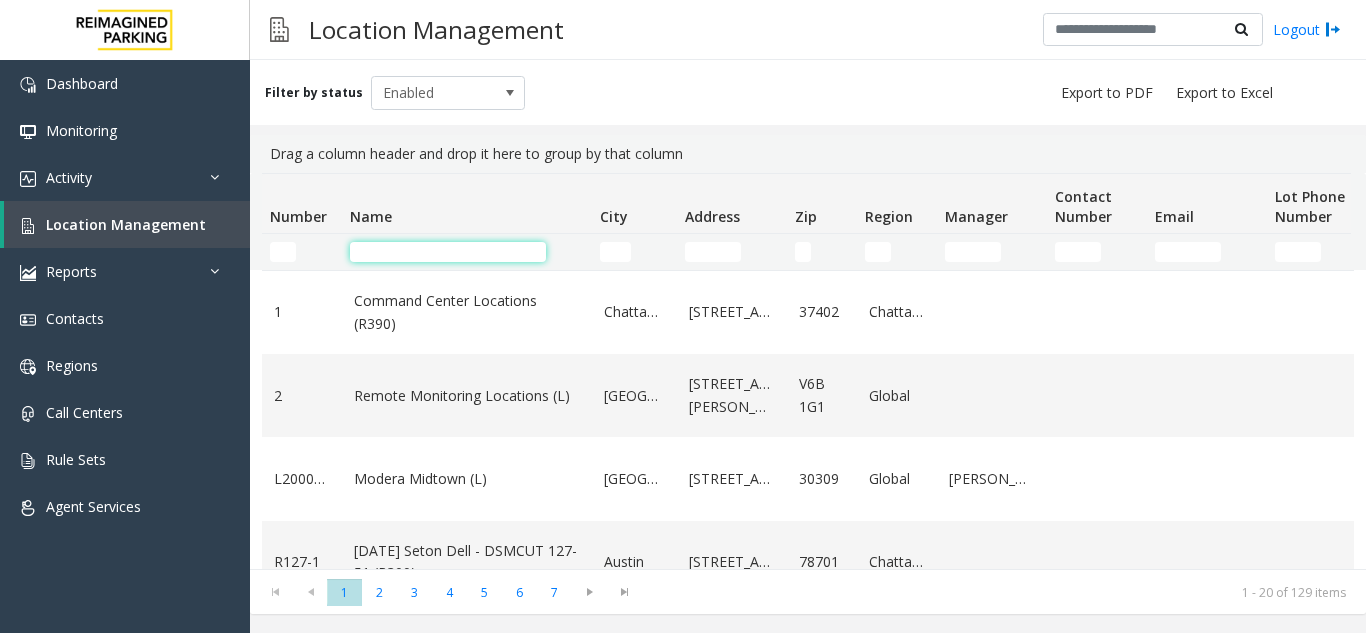 click 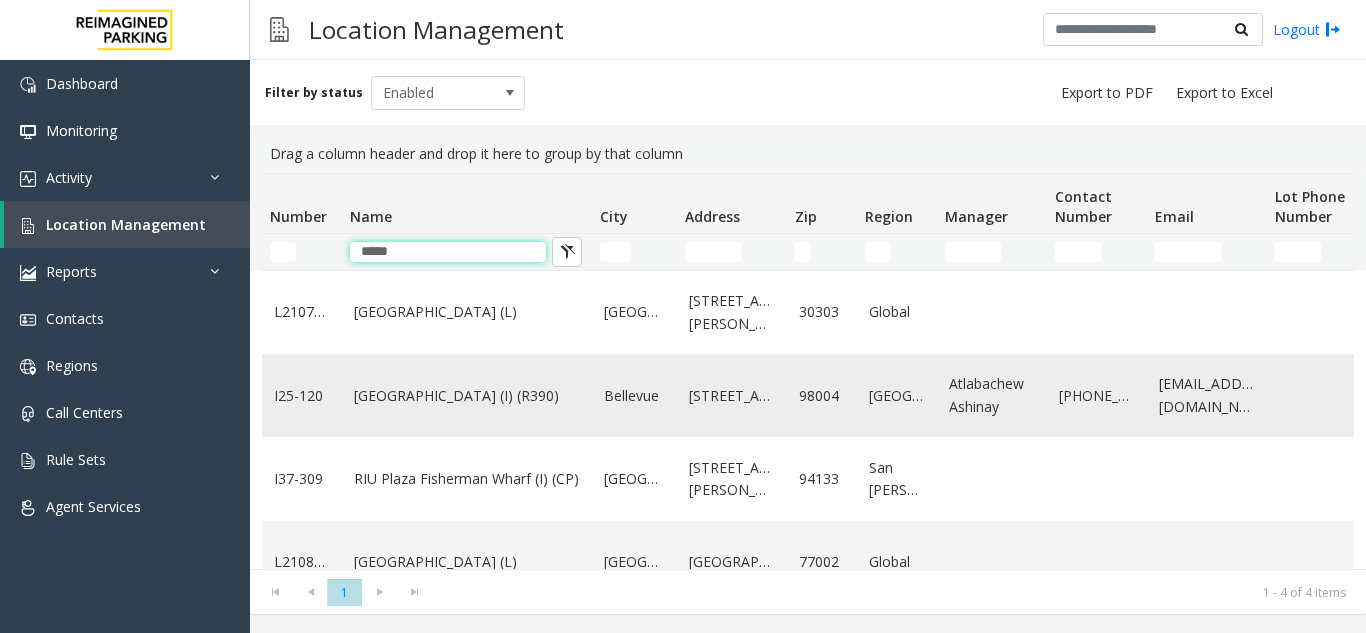 type on "*****" 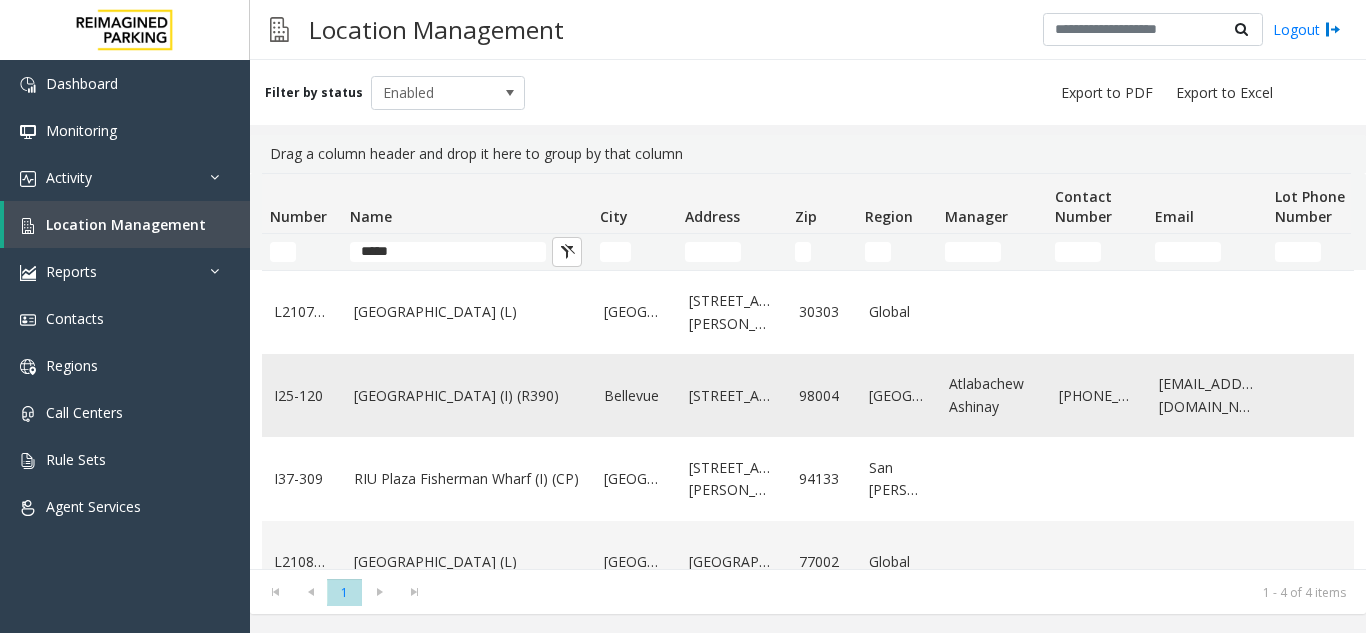 click on "Plaza East Garage (I) (R390)" 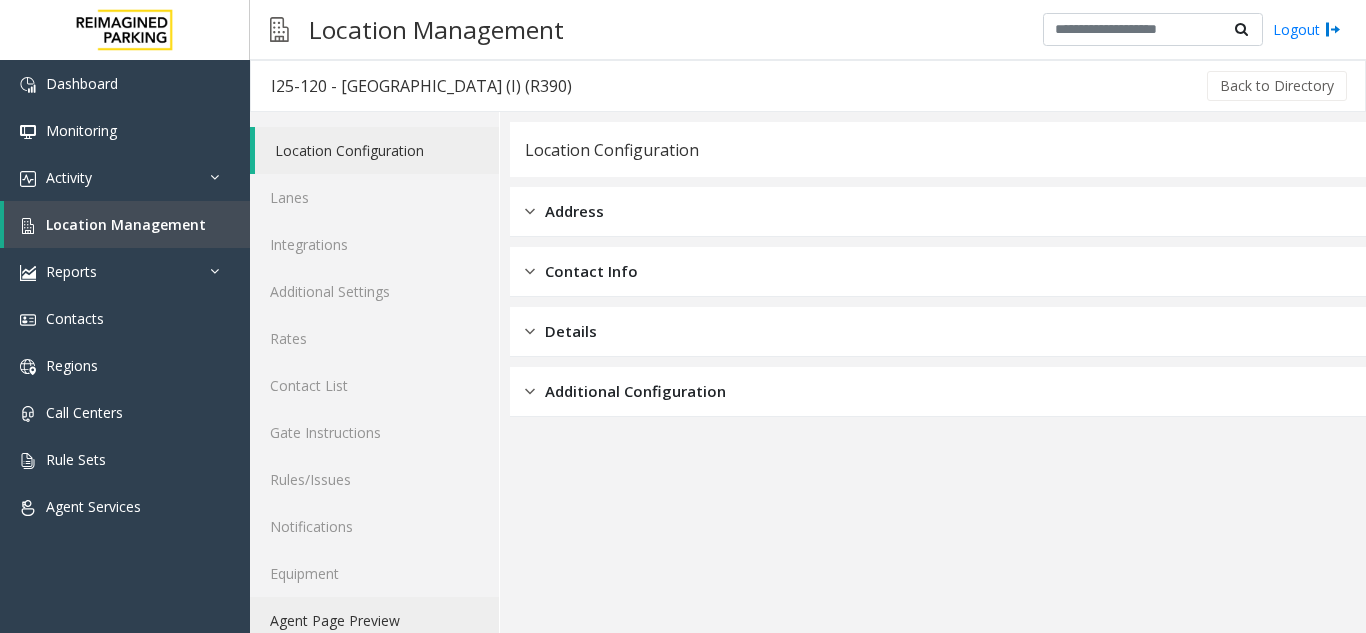 click on "Agent Page Preview" 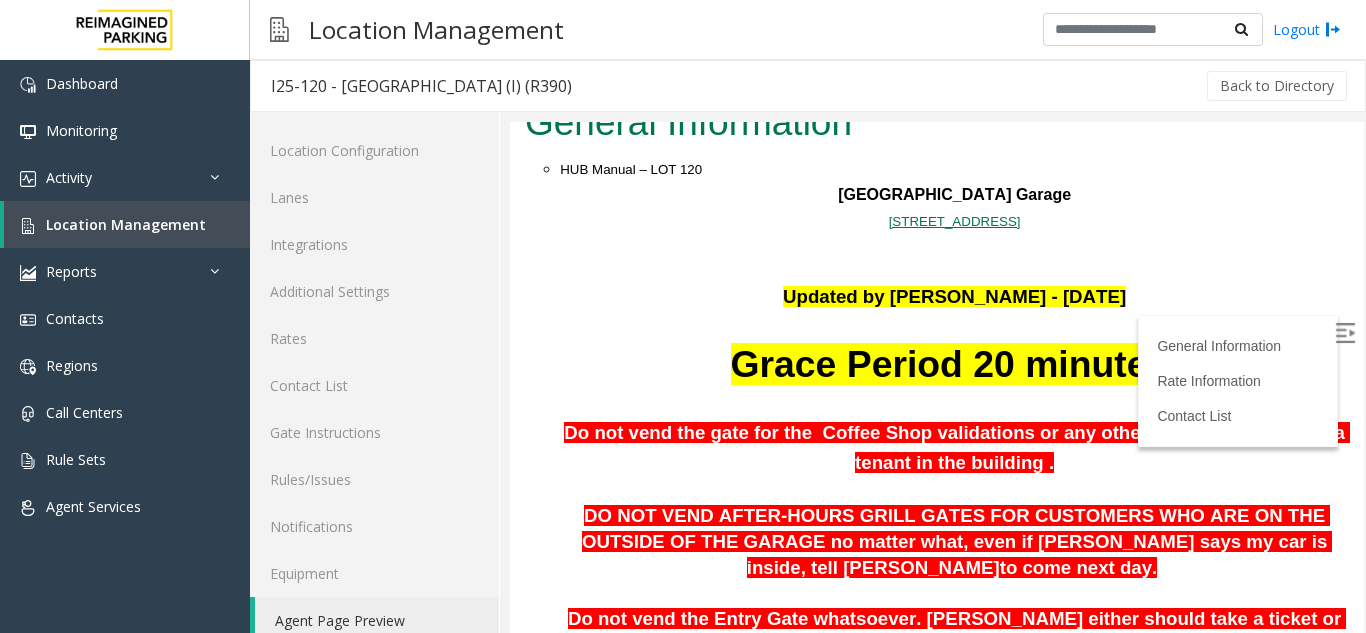 scroll, scrollTop: 100, scrollLeft: 0, axis: vertical 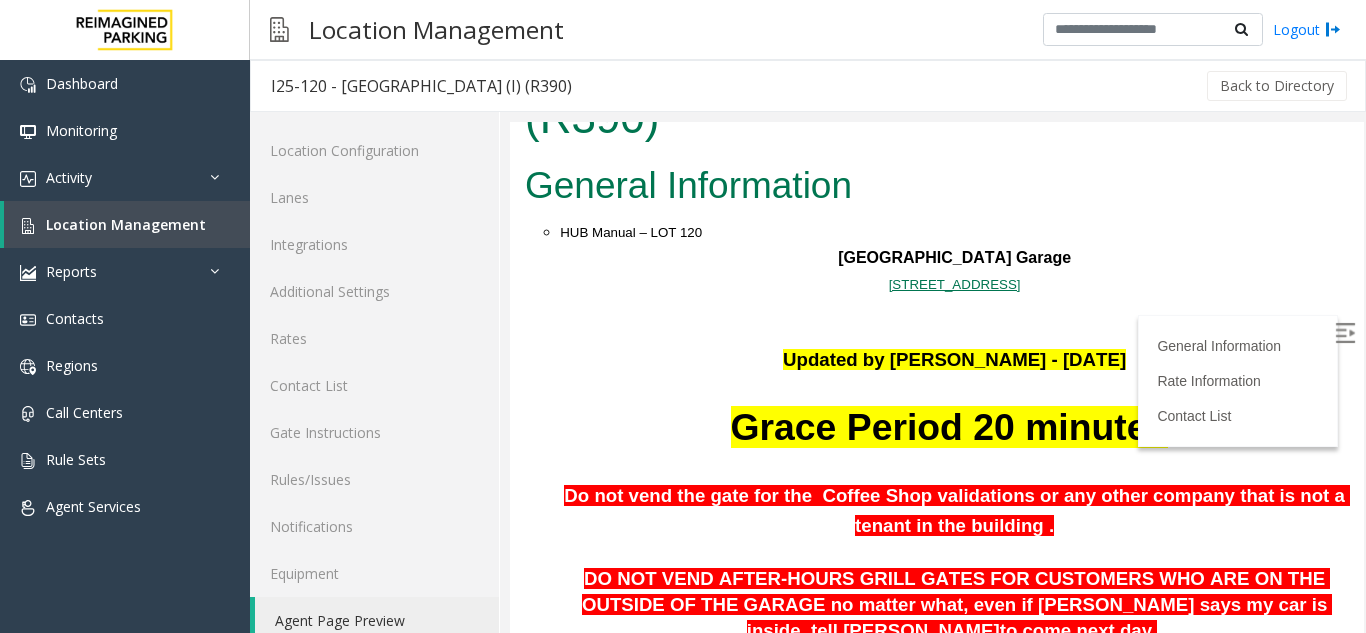 click on "General Information
Rate Information
Contact List" at bounding box center [1238, 381] 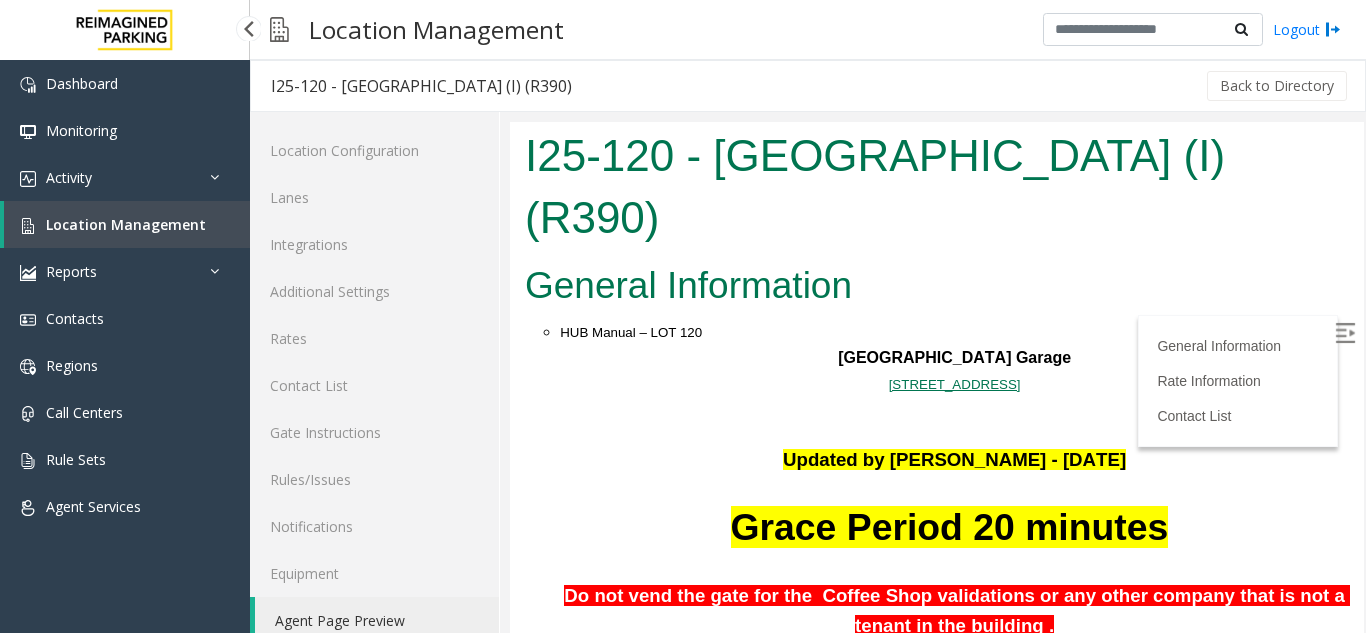 click on "Location Management" at bounding box center [126, 224] 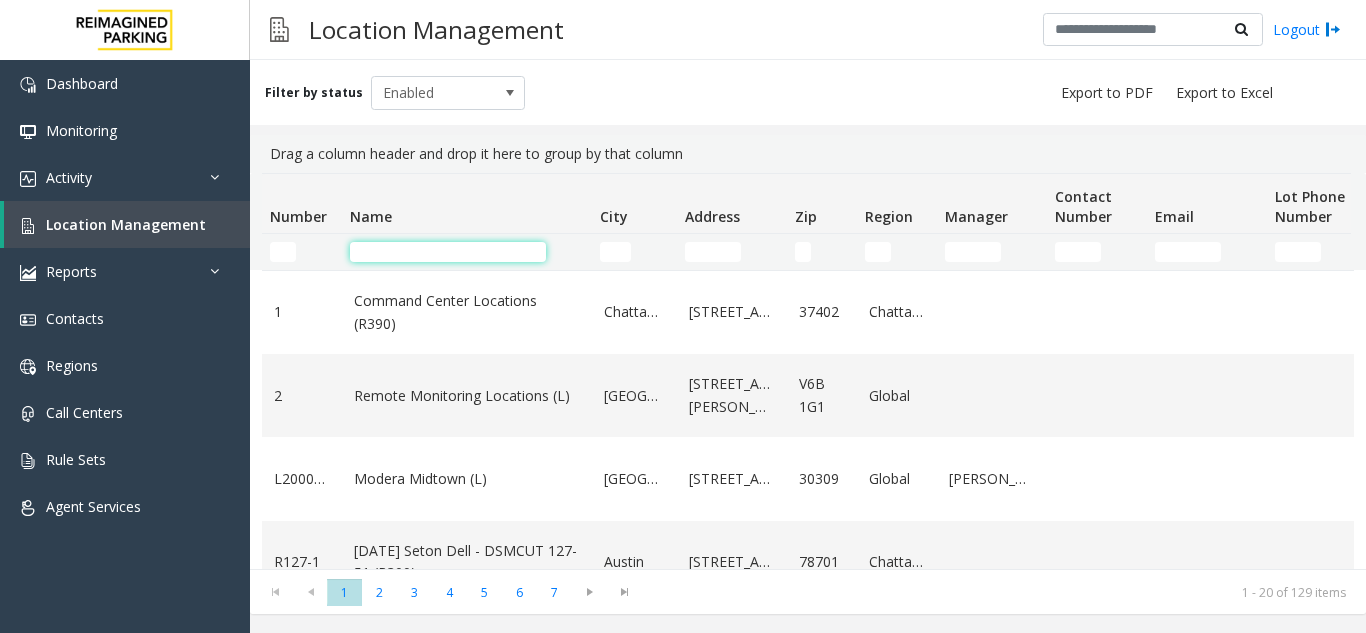 click 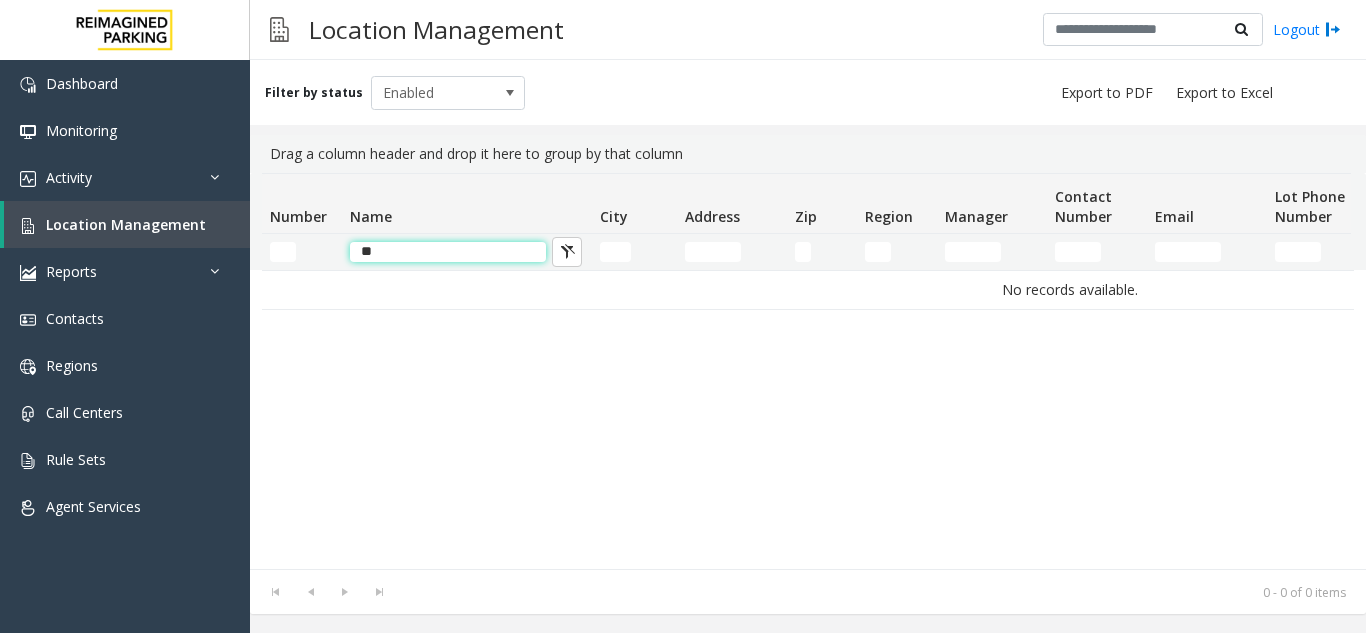 type on "*" 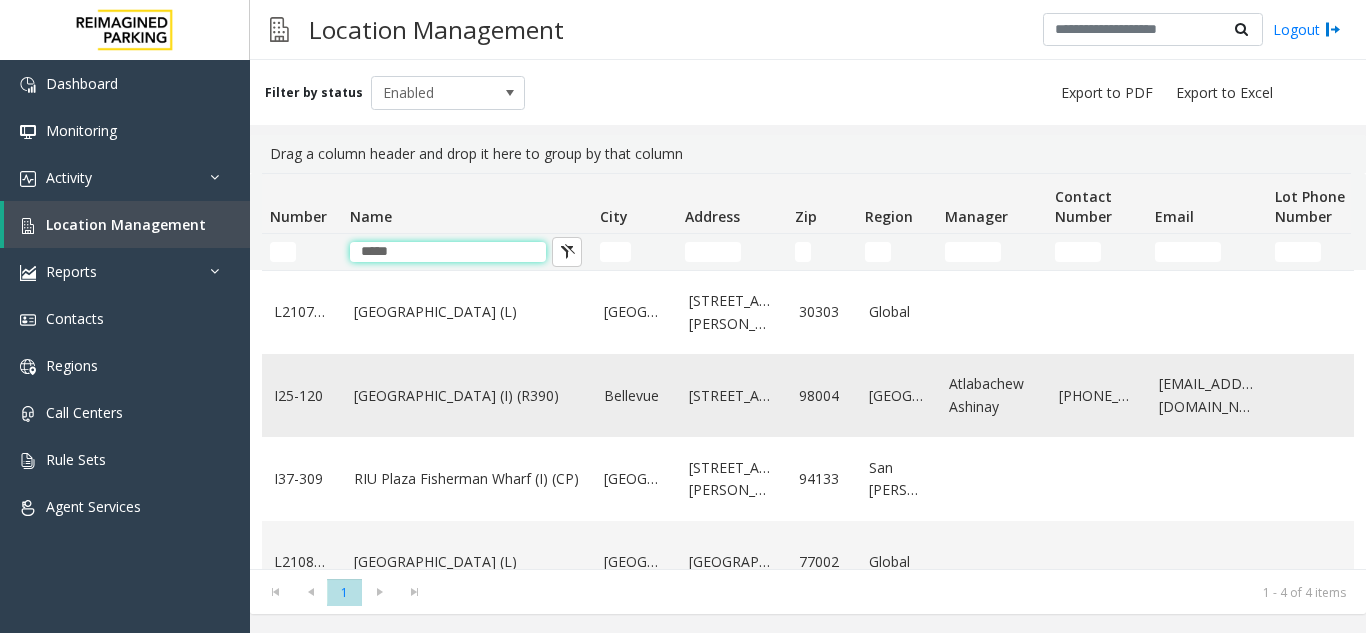 type on "*****" 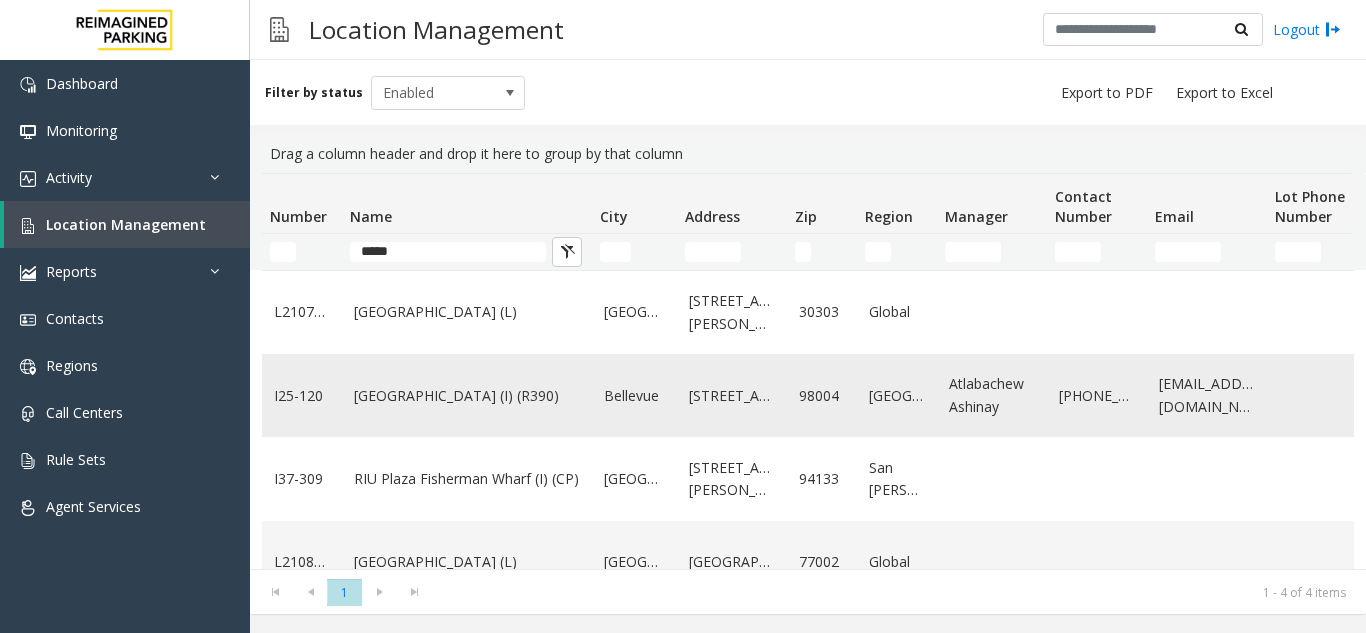 click on "Plaza East Garage (I) (R390)" 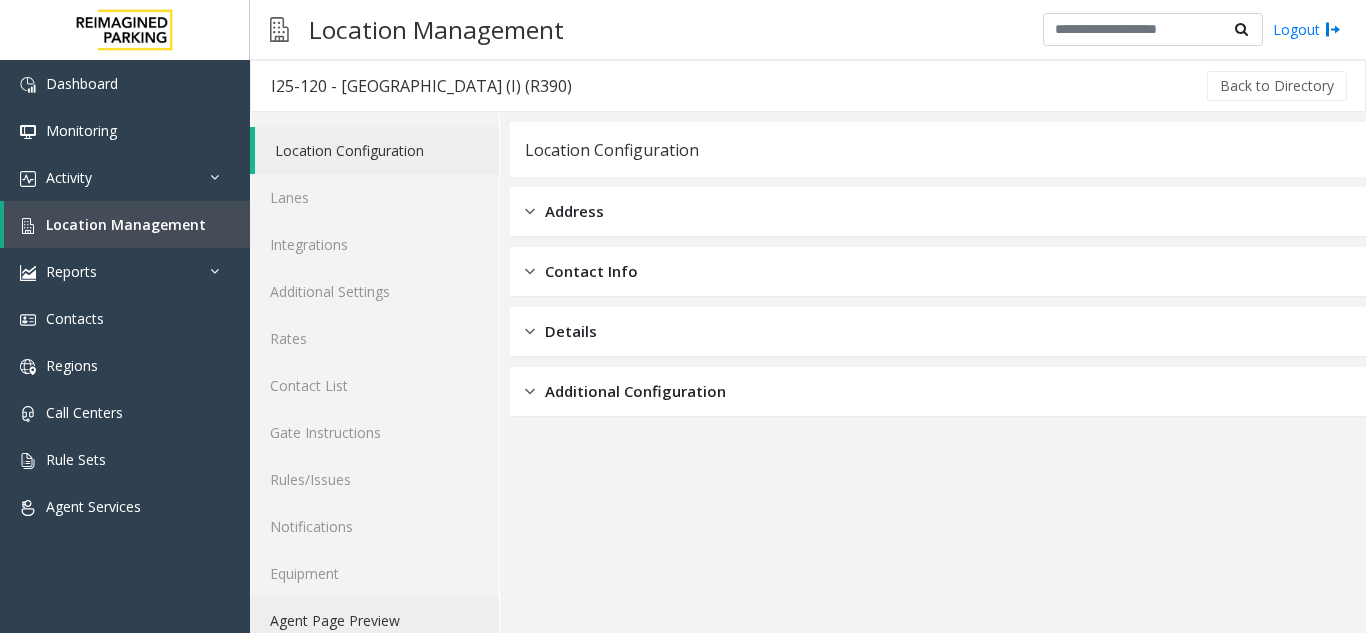 click on "Agent Page Preview" 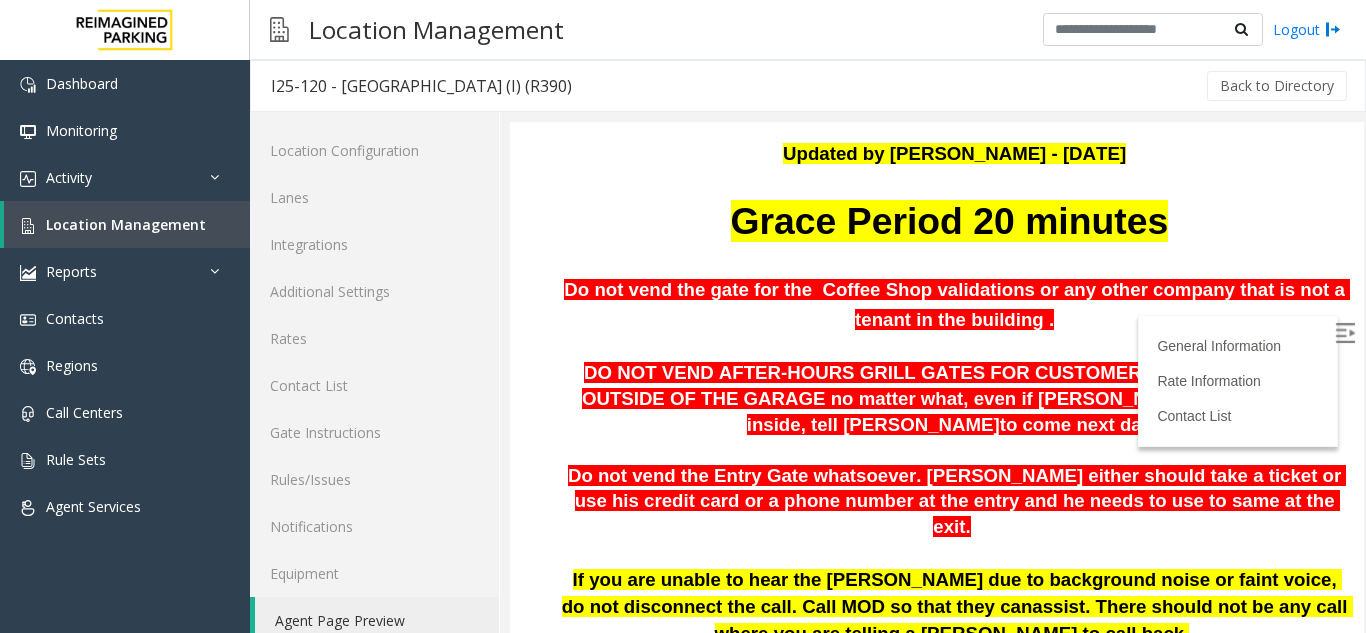 scroll, scrollTop: 300, scrollLeft: 0, axis: vertical 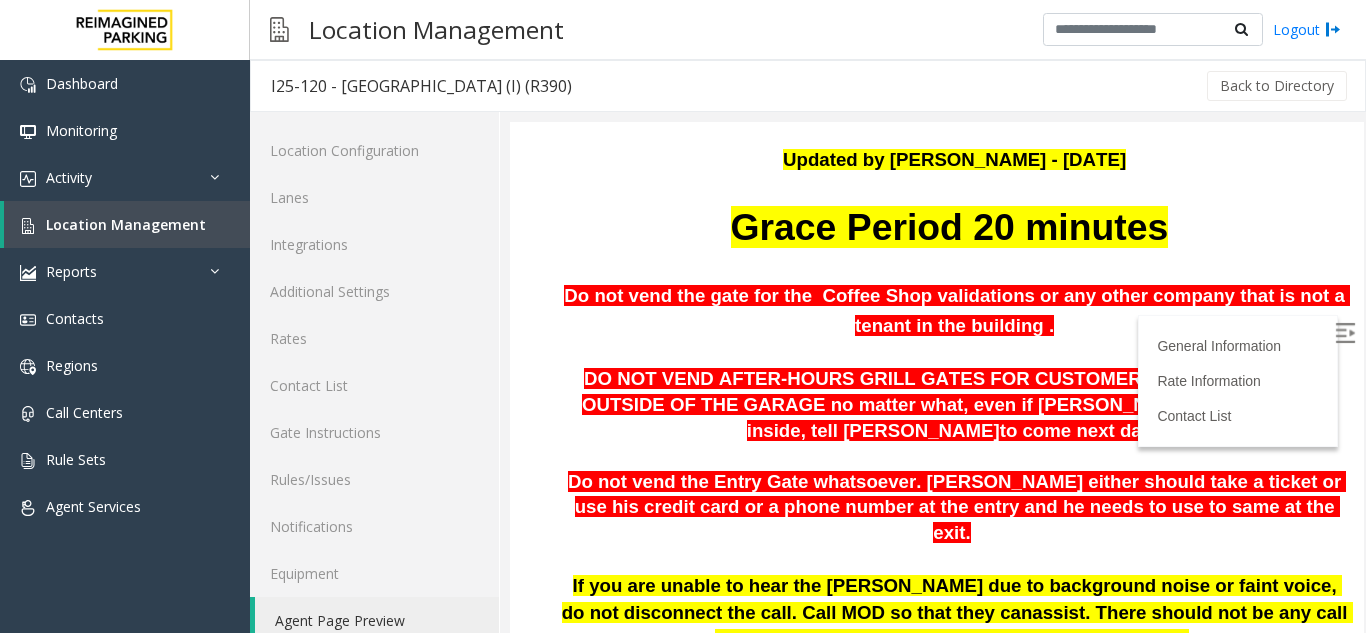 click at bounding box center [1347, 336] 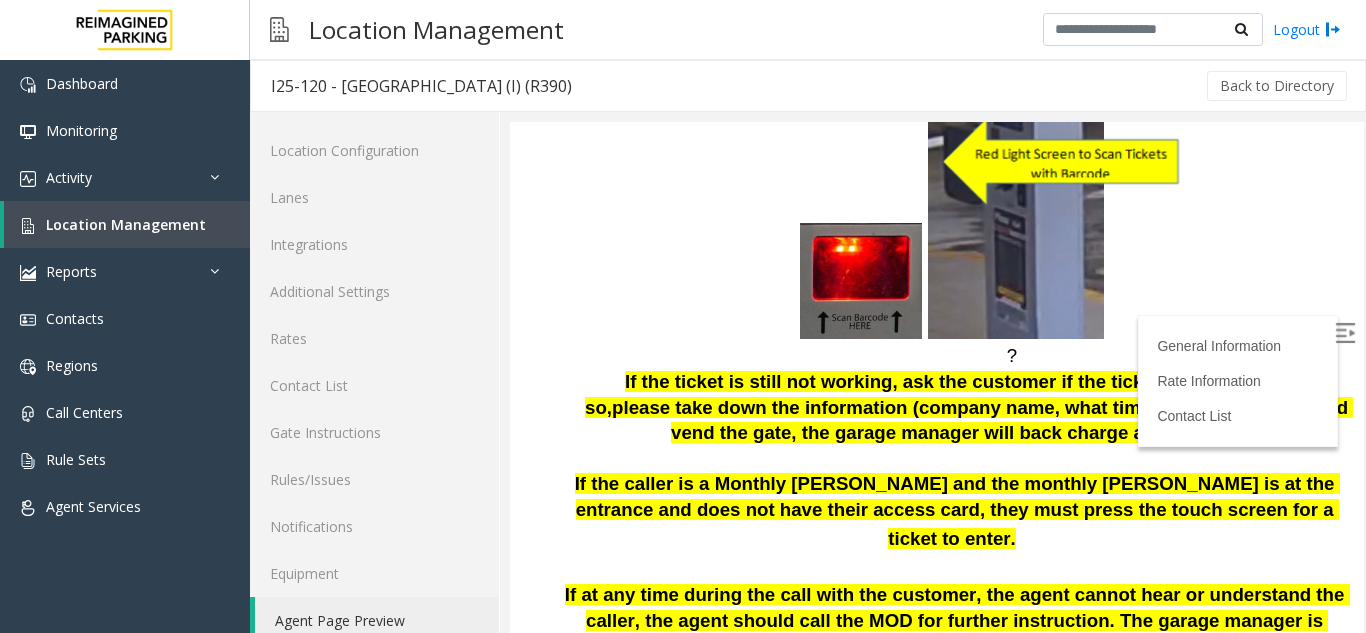 scroll, scrollTop: 1700, scrollLeft: 0, axis: vertical 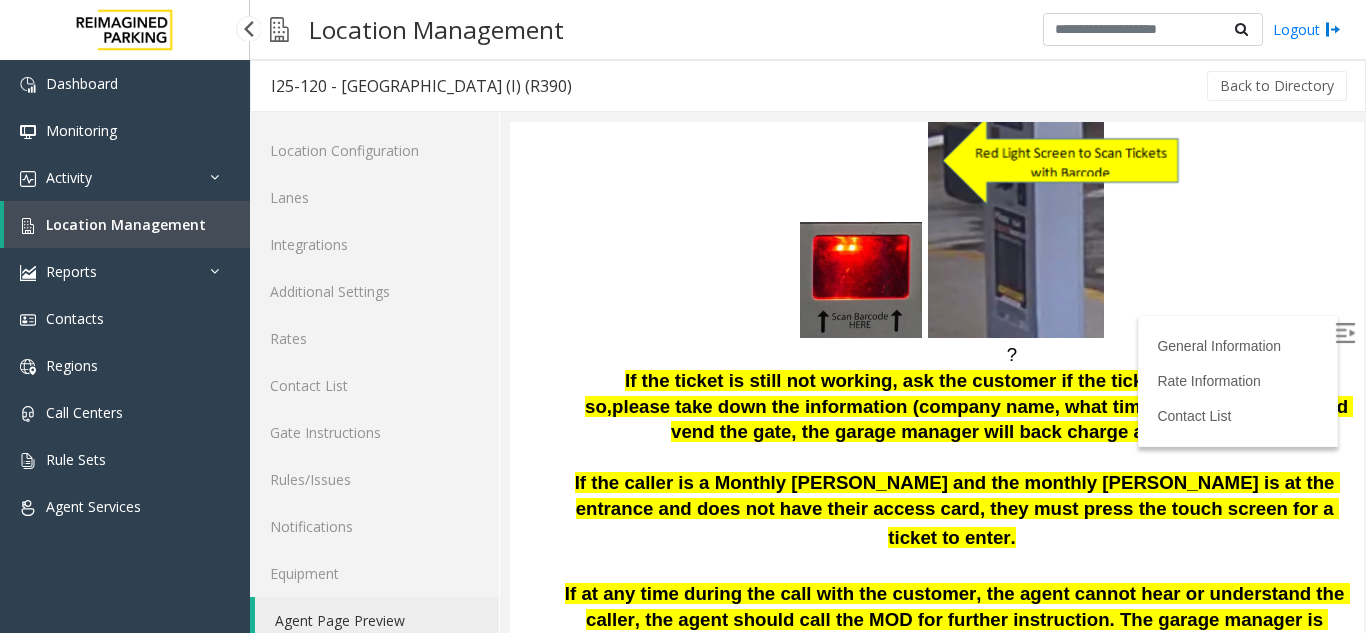click on "Location Management" at bounding box center (127, 224) 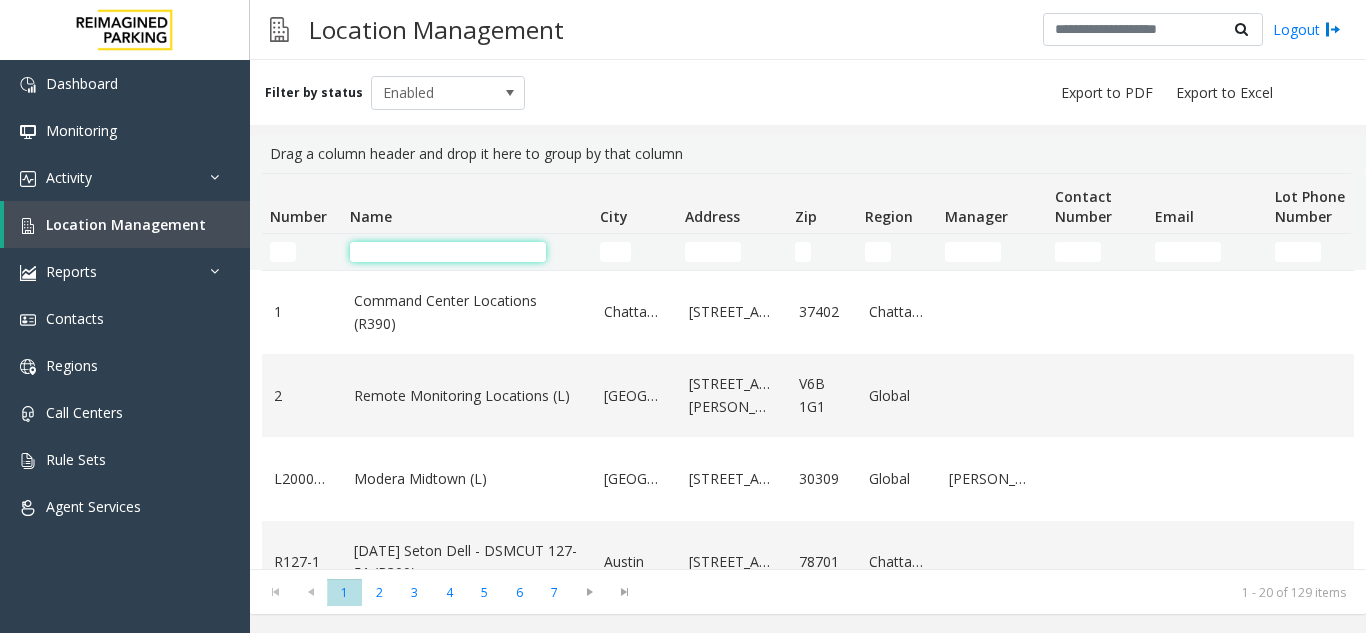 click 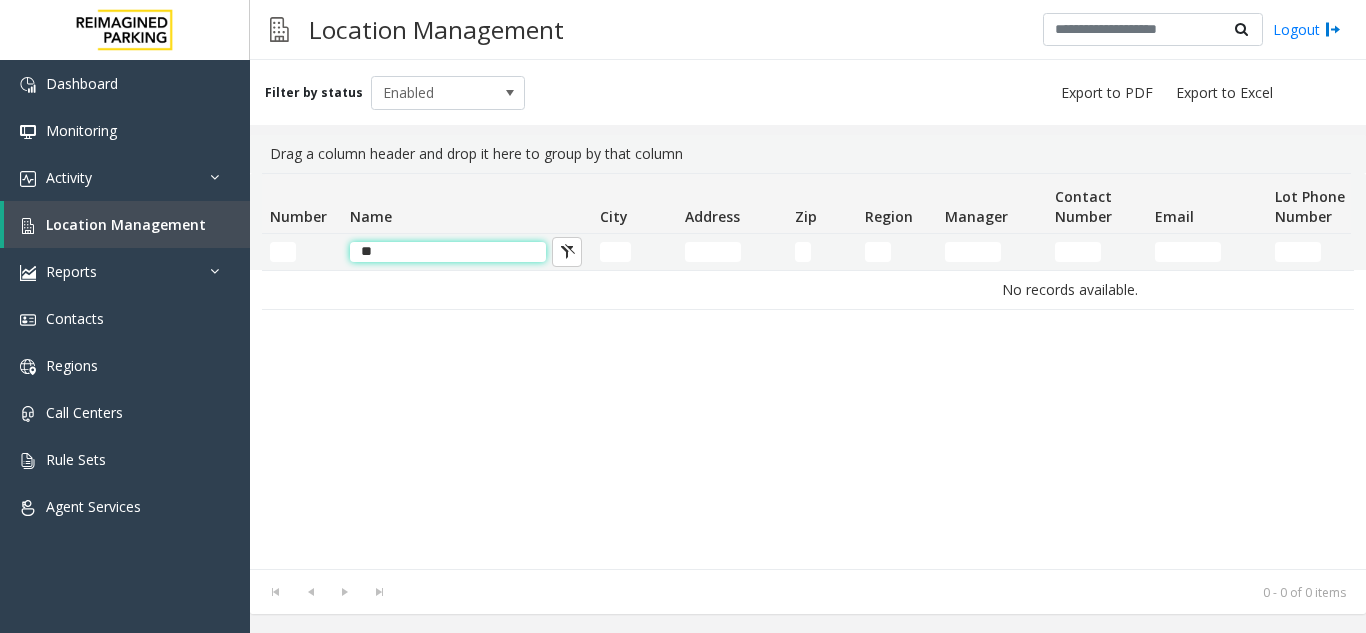 type on "*" 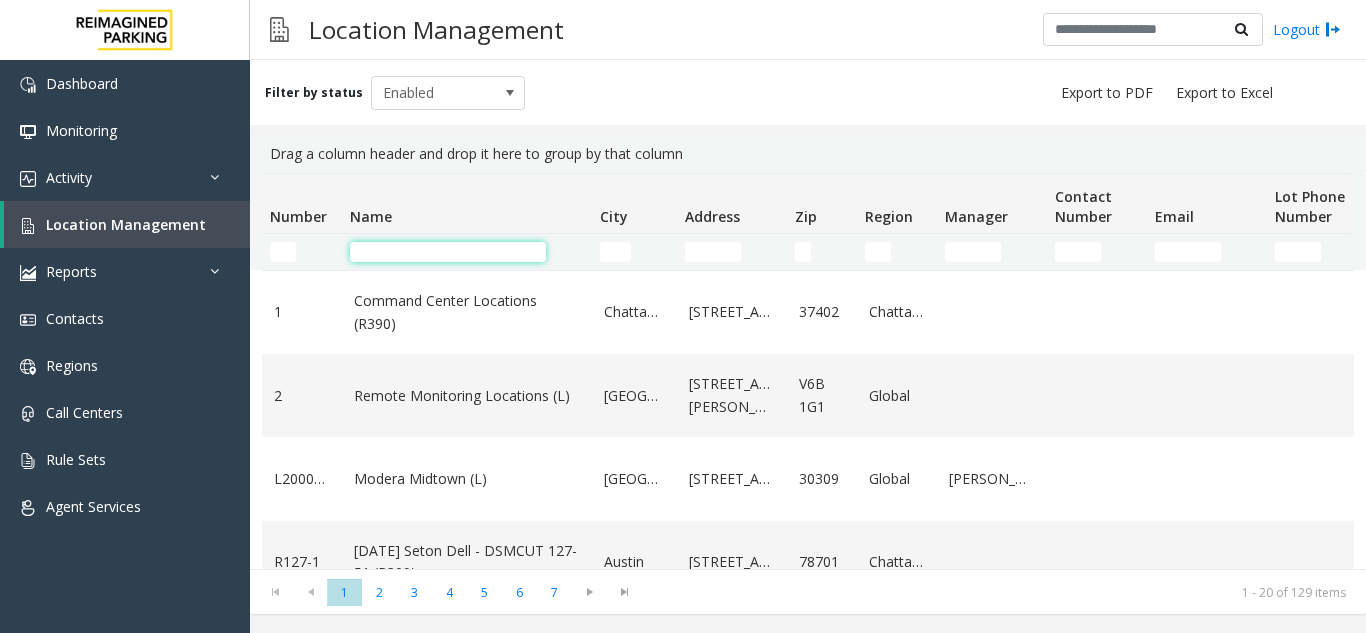 click 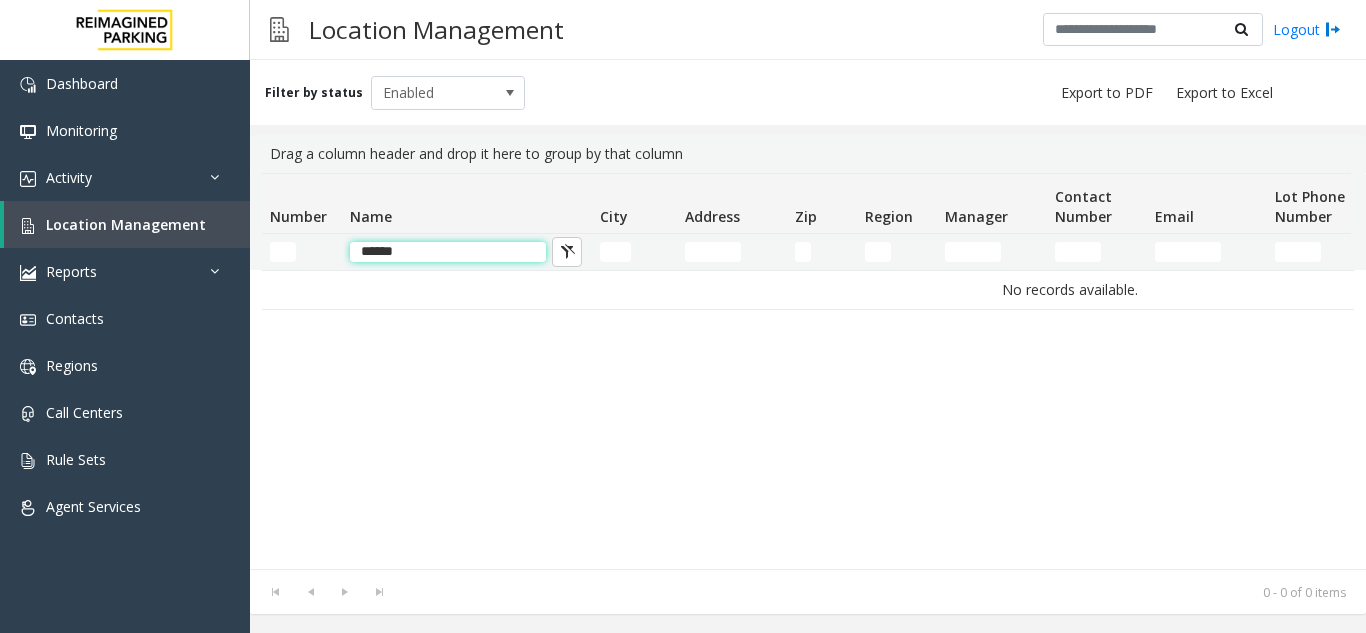 type on "*******" 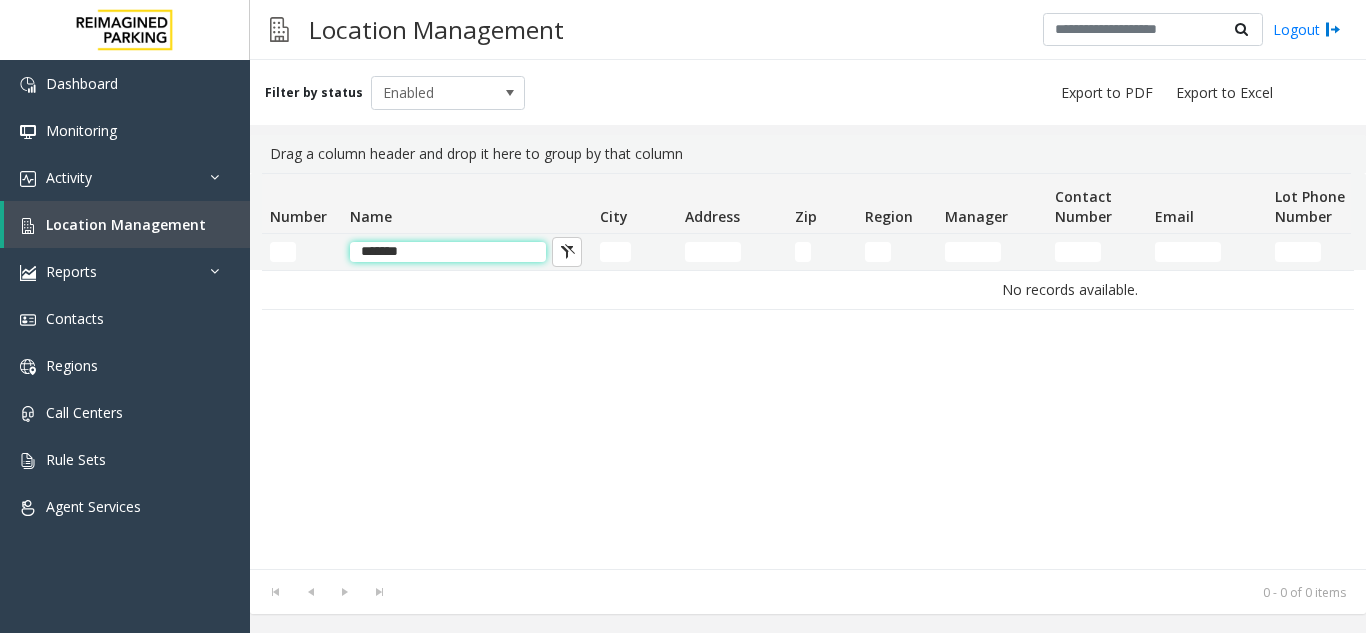drag, startPoint x: 436, startPoint y: 254, endPoint x: 364, endPoint y: 260, distance: 72.249565 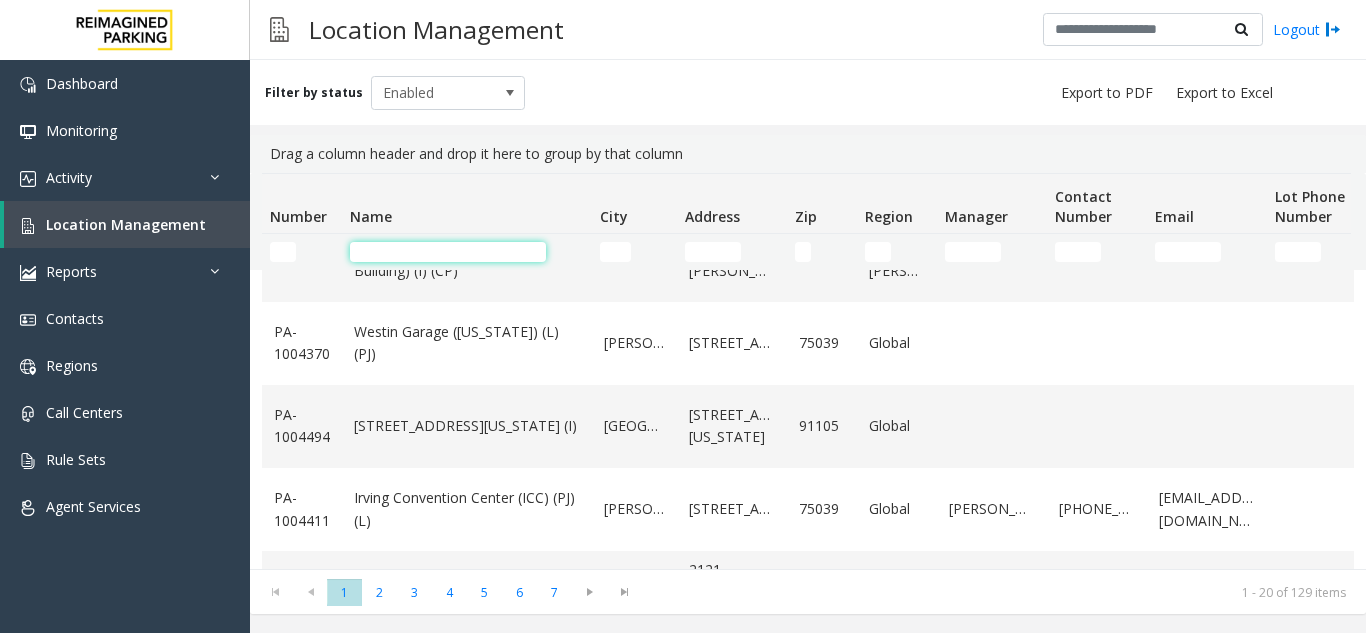 scroll, scrollTop: 1382, scrollLeft: 0, axis: vertical 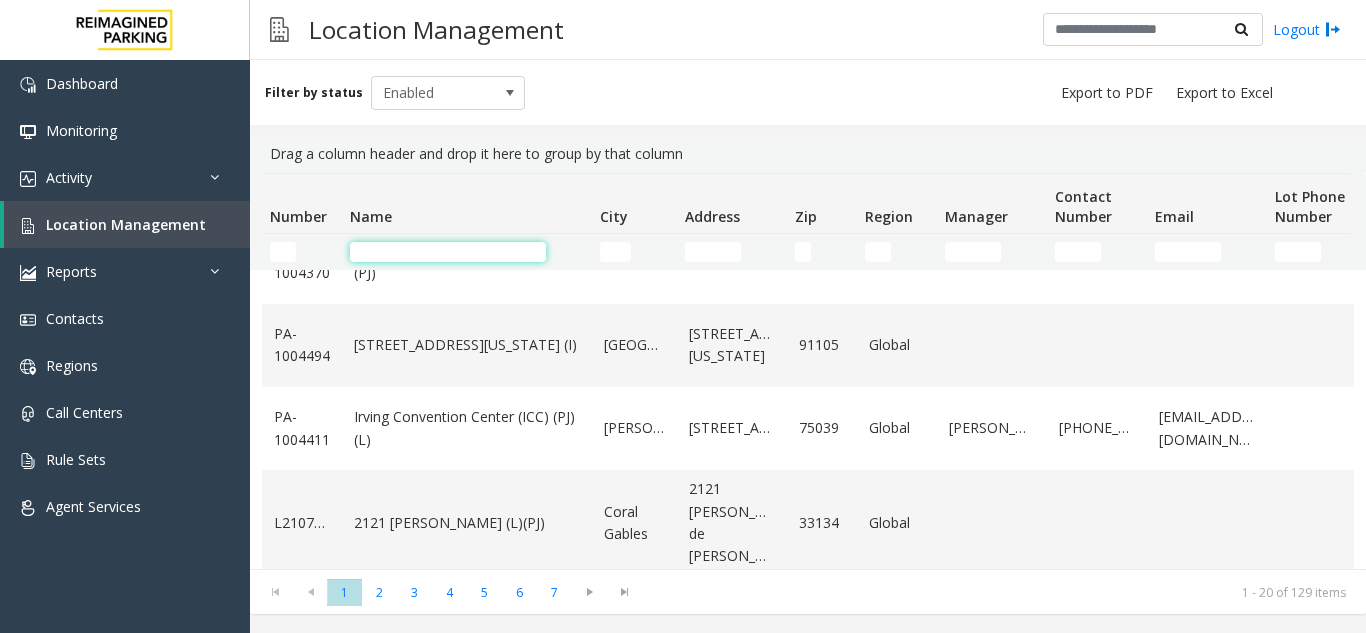 click 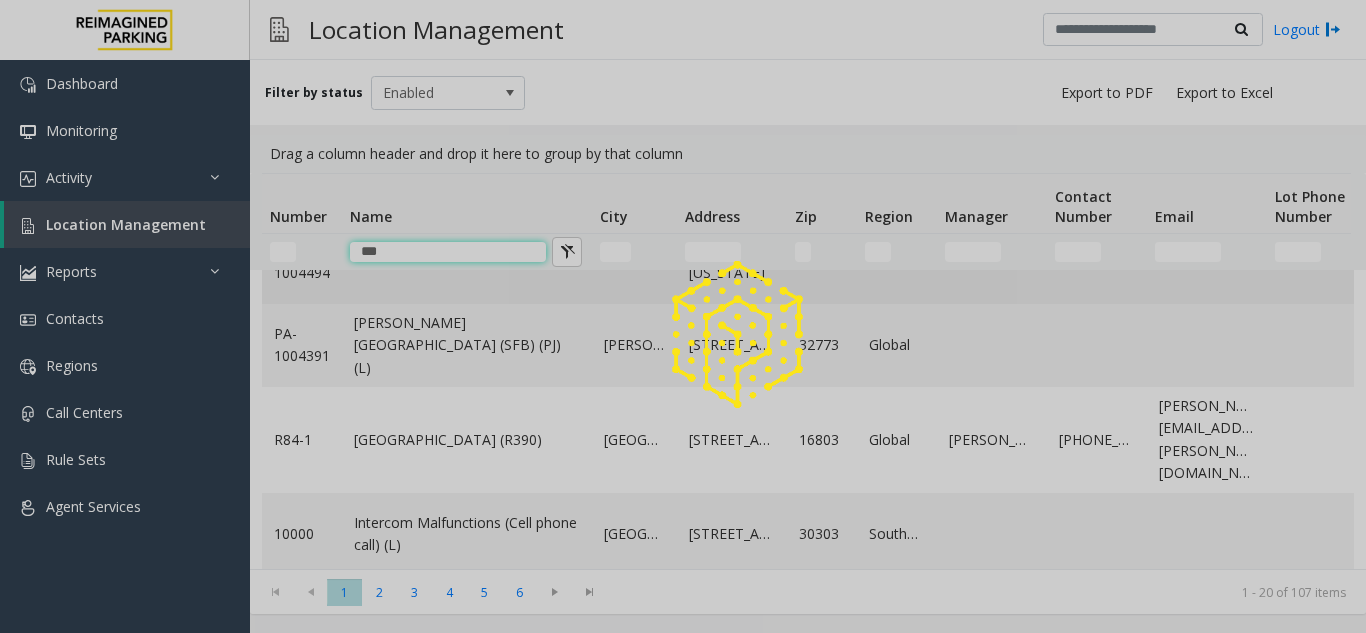 scroll, scrollTop: 0, scrollLeft: 0, axis: both 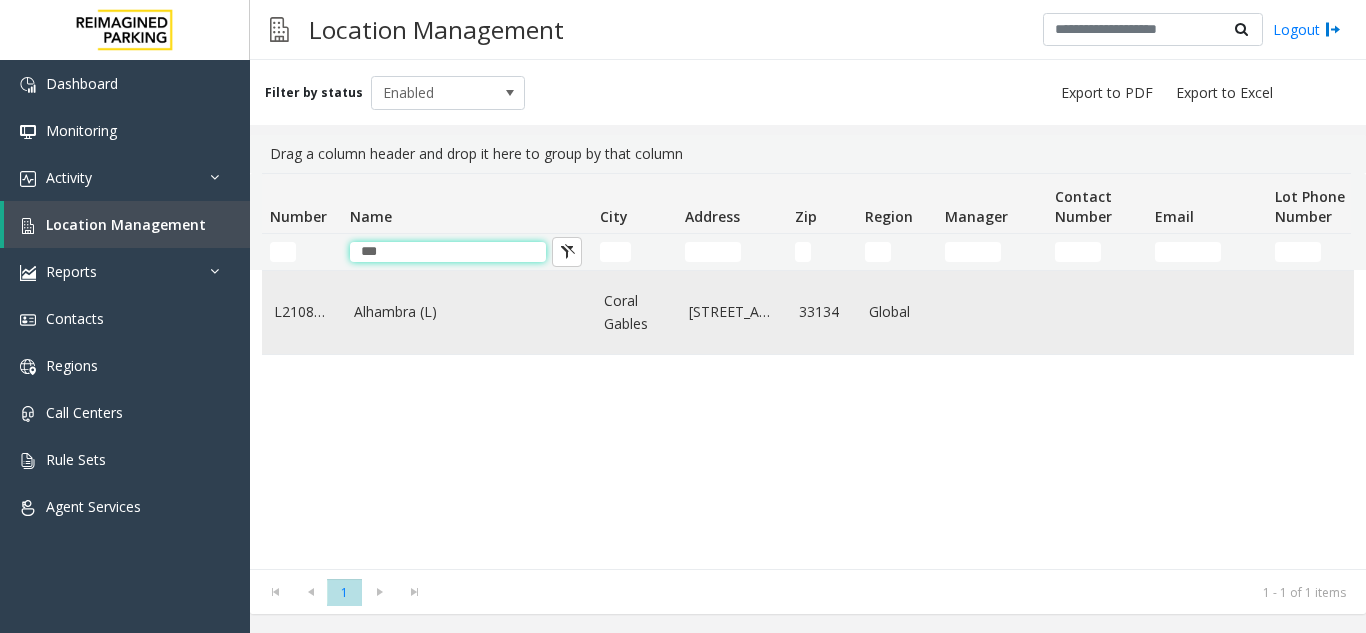 type on "***" 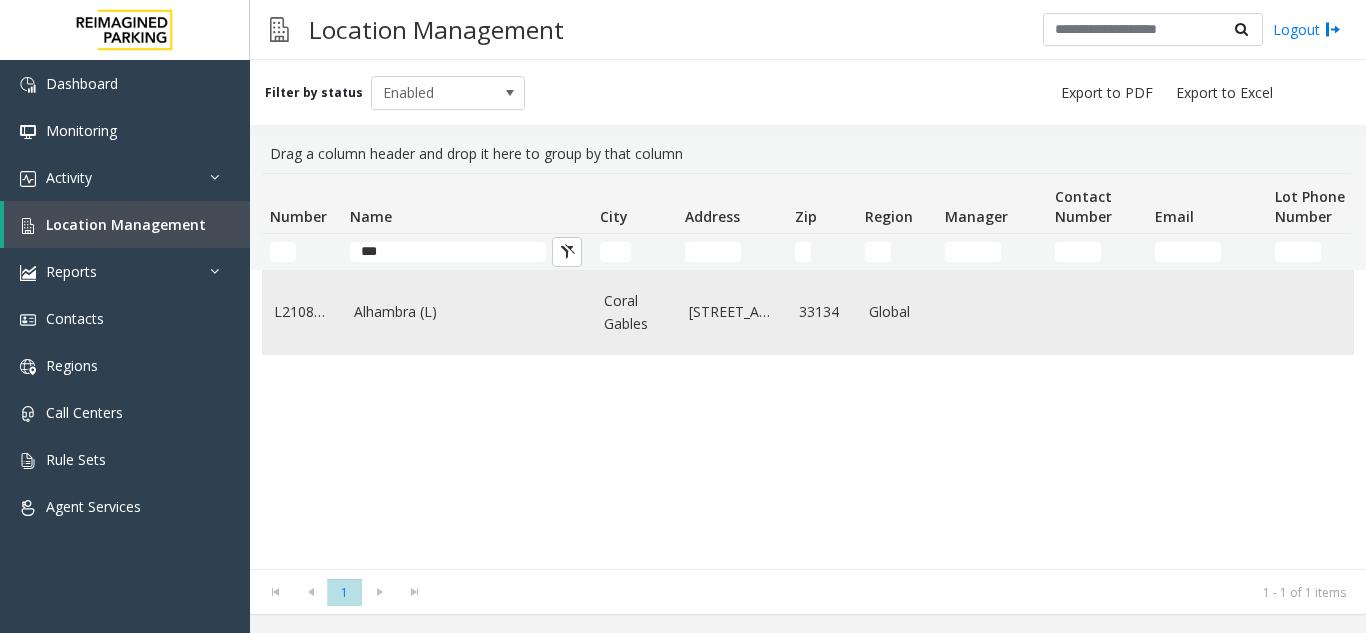 click on "Alhambra (L)" 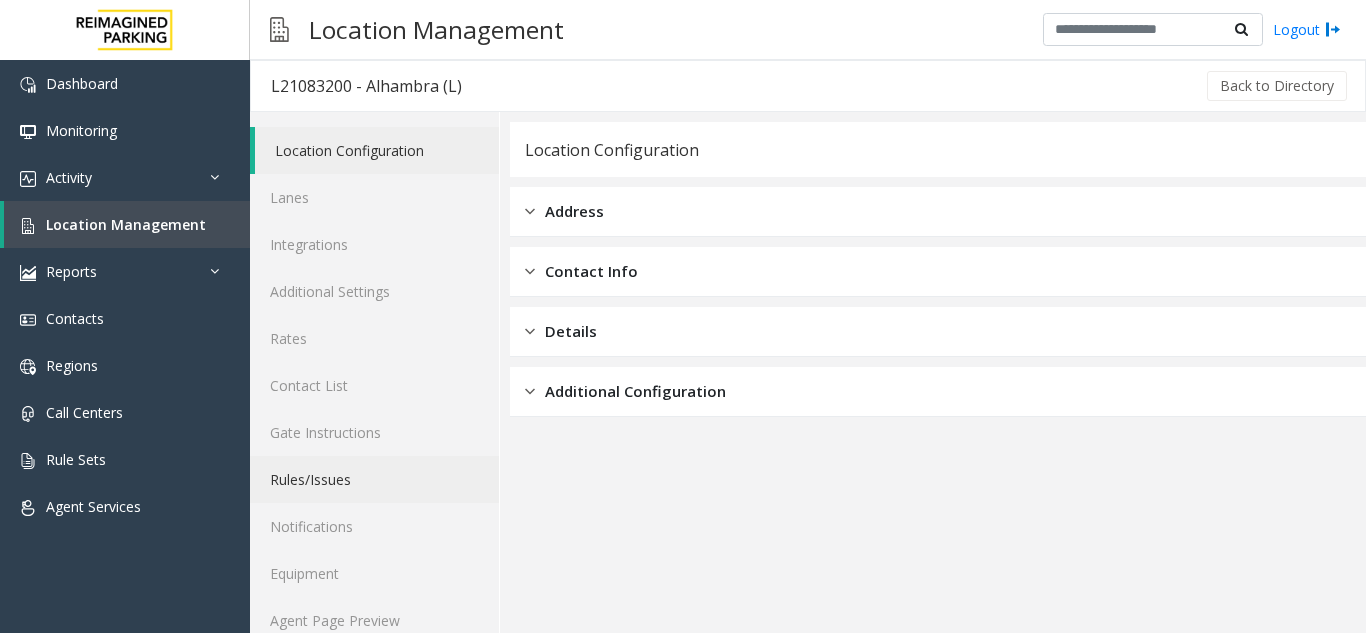 scroll, scrollTop: 26, scrollLeft: 0, axis: vertical 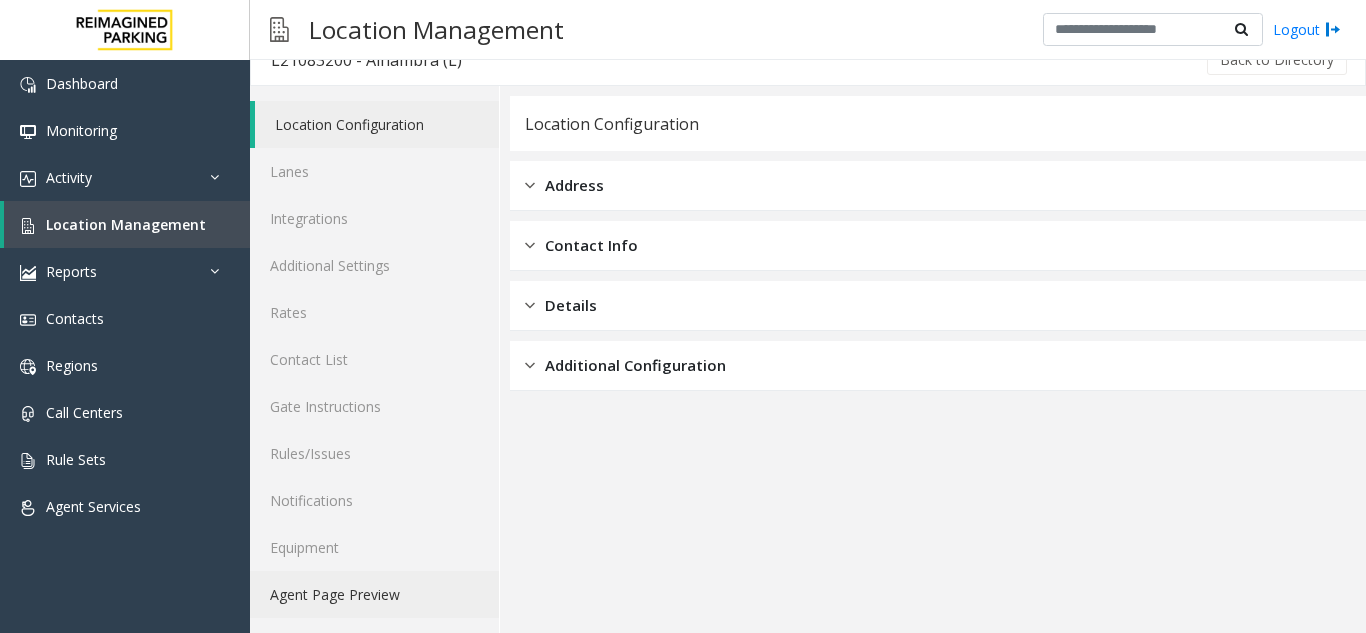 click on "Agent Page Preview" 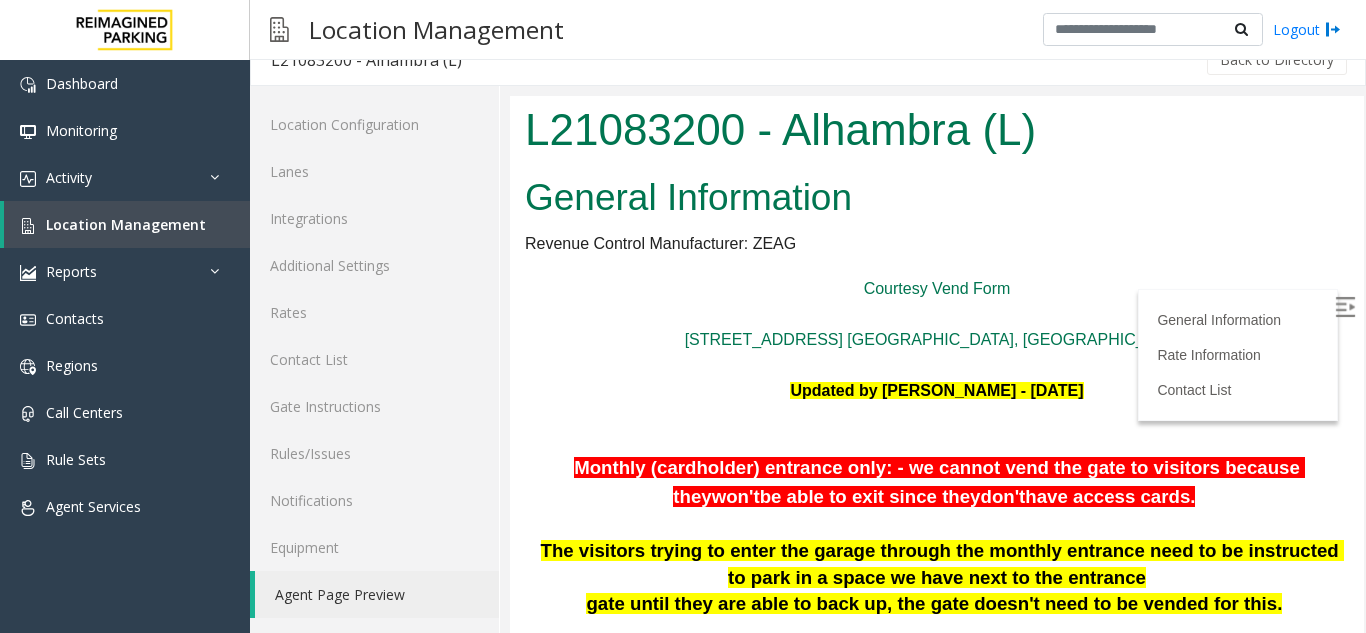scroll, scrollTop: 0, scrollLeft: 0, axis: both 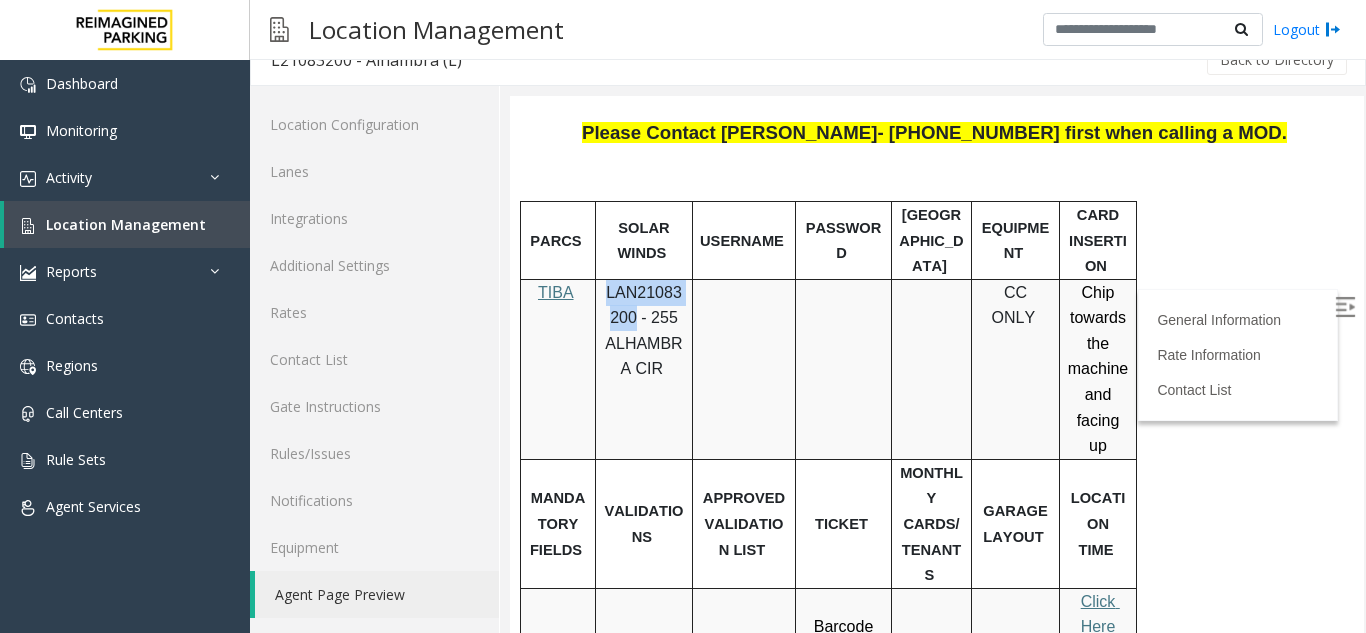 drag, startPoint x: 633, startPoint y: 316, endPoint x: 604, endPoint y: 299, distance: 33.61547 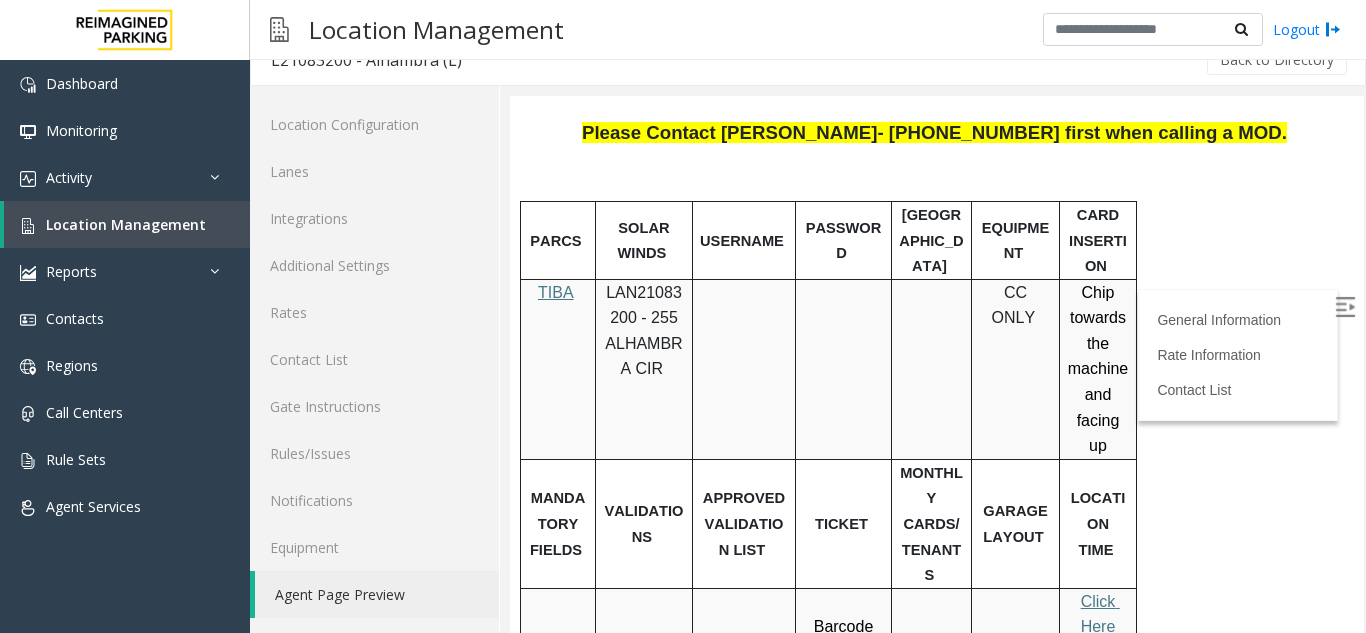 click at bounding box center (795, 369) 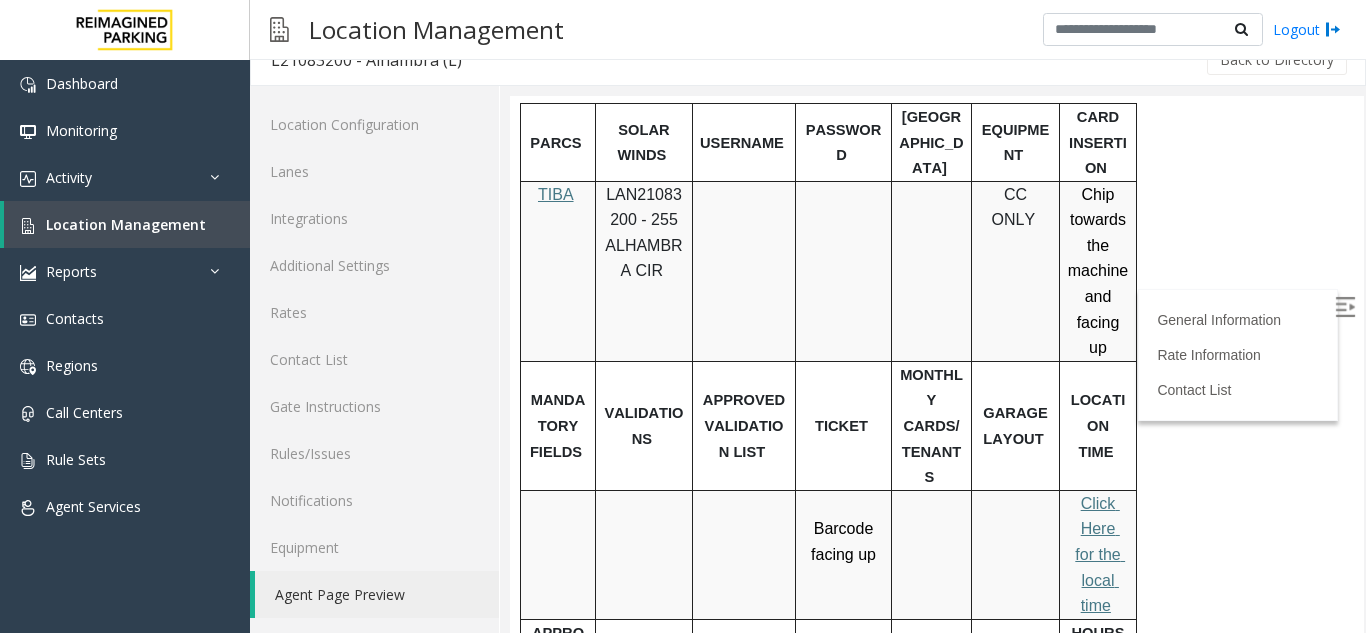 scroll, scrollTop: 700, scrollLeft: 0, axis: vertical 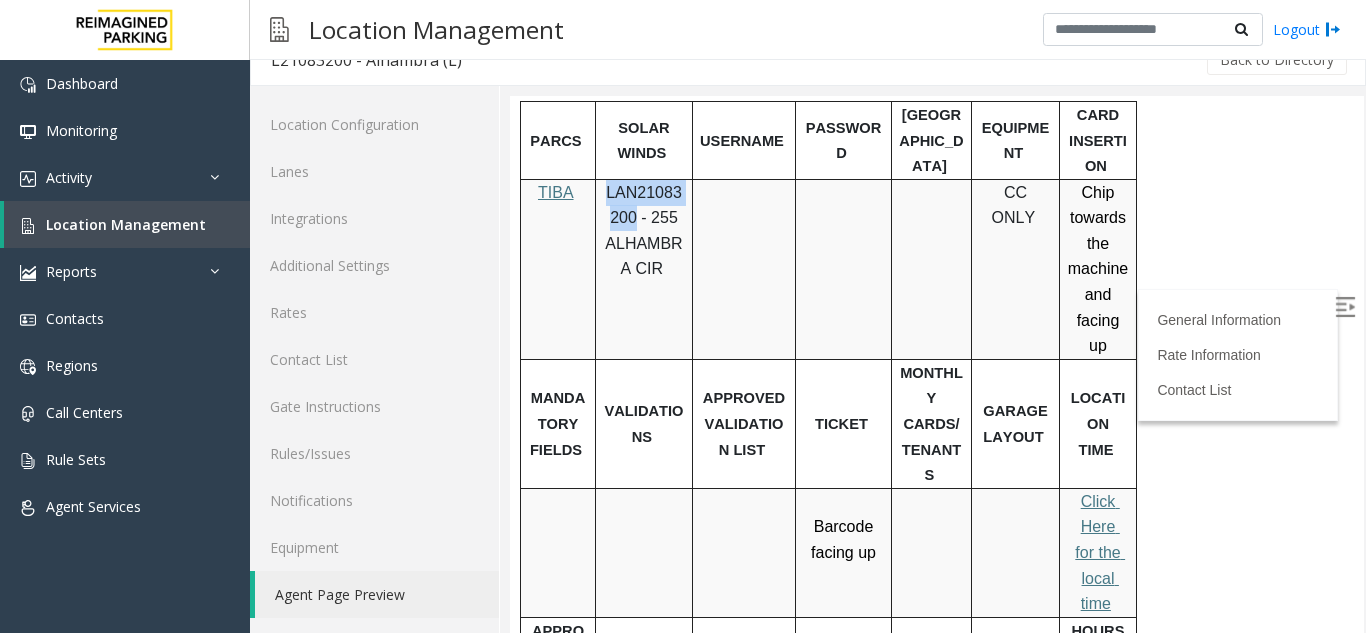 drag, startPoint x: 633, startPoint y: 213, endPoint x: 604, endPoint y: 195, distance: 34.132095 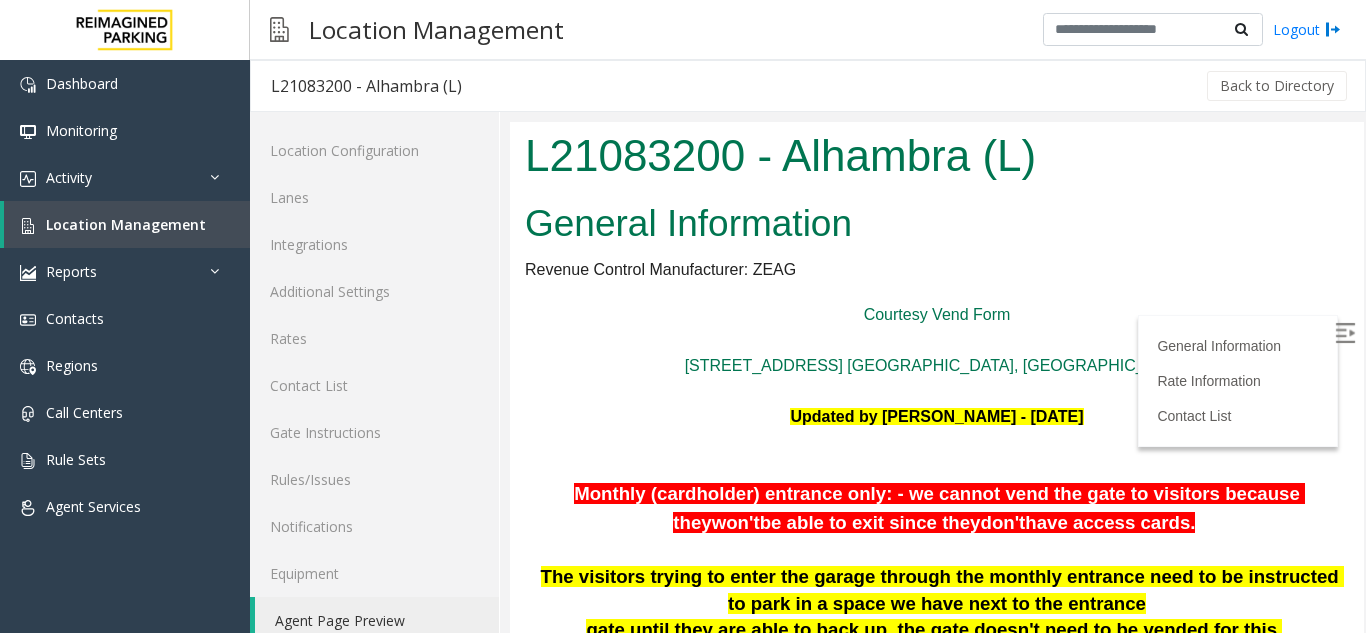 scroll, scrollTop: 700, scrollLeft: 0, axis: vertical 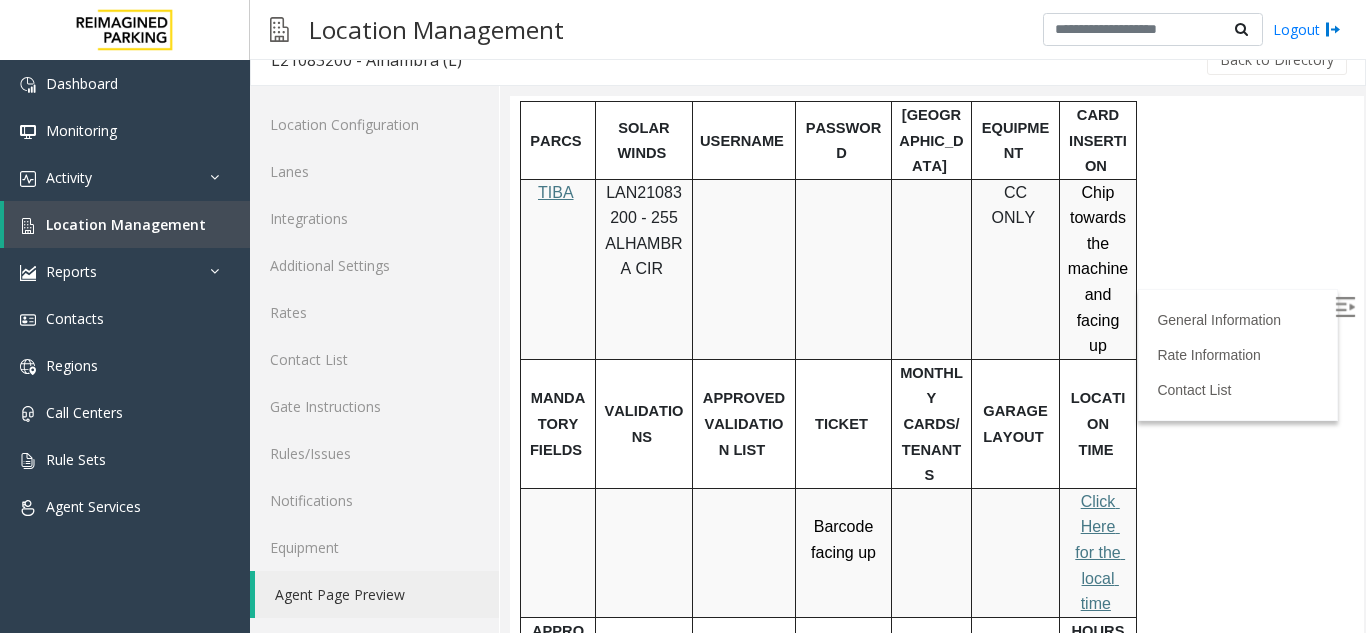click on "PARCS   SOLAR WINDS   USERNAME   PASSWORD   PARIS   EQUIPMENT   CARD INSERTION   TIBA     LAN21083200 - 255 ALHAMBRA CIR               CC ONLY    Chip towards the machine and facing up MANDATORY FIELDS   VALIDATIONS   APPROVED VALIDATION LIST   TICKET   MONTHLY CARDS/TENANTS   GARAGE LAYOUT   LOCATION TIME                Barcode facing up         Click Here for the local time   APPROVED VENDOR   DO NOT VEND FOR   ENTRANCE/EXIT LANE INFO   LOST TICKET RATE   COMMON ISSUES   SPECIAL INSTRUCTIONS   HOURS OF OPERATION   VIP List- [PERSON_NAME] &  [PERSON_NAME]   Please  vend  the gate as quickly as possible       There is one transient entrance on  [GEOGRAPHIC_DATA]  St. between [GEOGRAPHIC_DATA] and [GEOGRAPHIC_DATA].     Monthly Entry is  located  on [GEOGRAPHIC_DATA]. between [PERSON_NAME][GEOGRAPHIC_DATA][PERSON_NAME] and  Salzedo  St.   $17.00      We must push the LOST TICKET rate to parkers when  requested .           24/7" at bounding box center [934, 731] 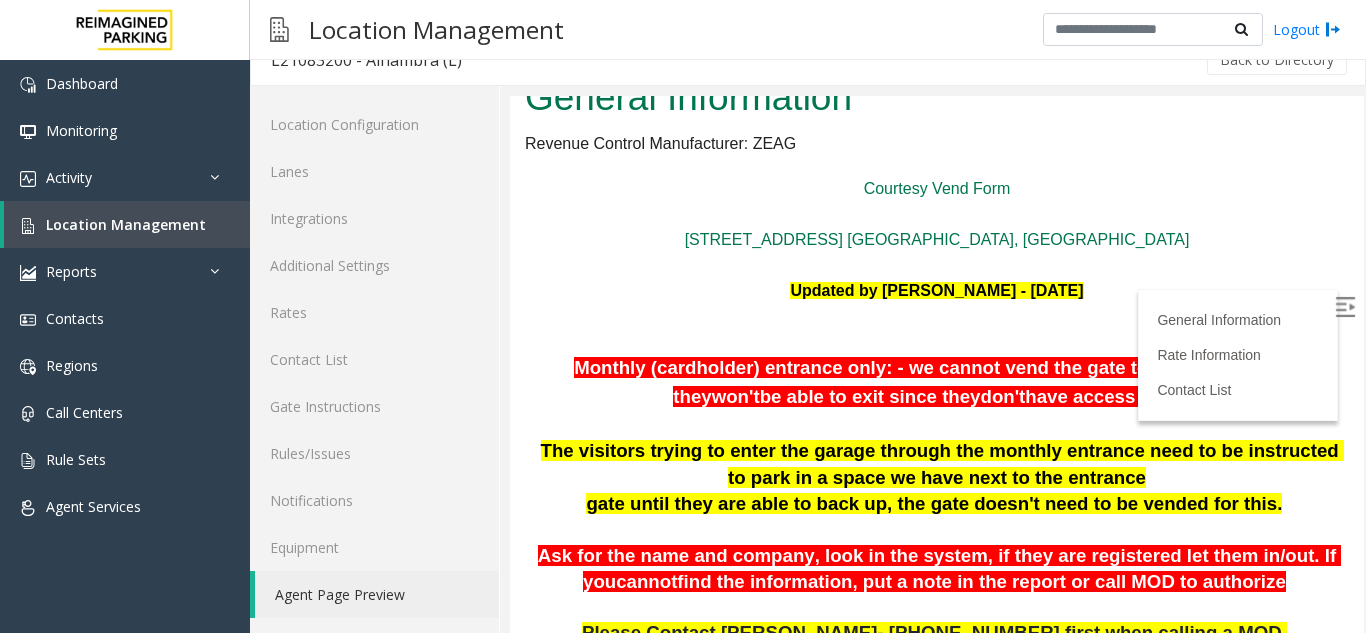 scroll, scrollTop: 0, scrollLeft: 0, axis: both 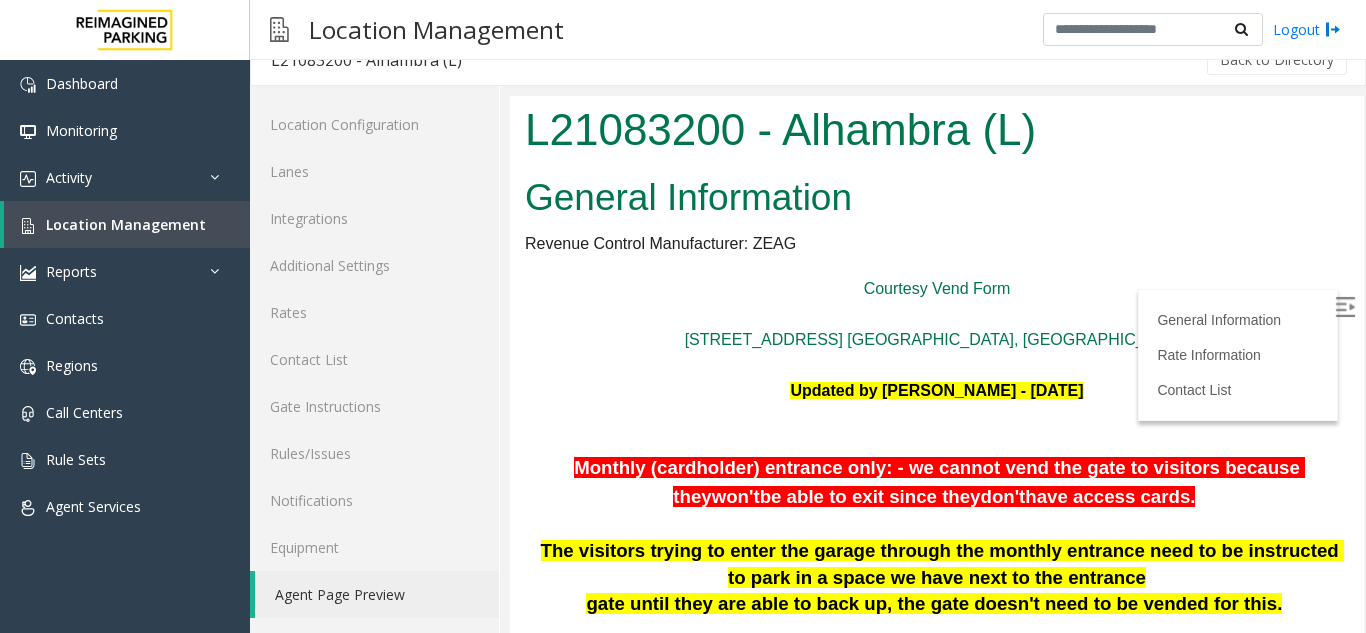 drag, startPoint x: 837, startPoint y: 282, endPoint x: 1126, endPoint y: 383, distance: 306.1405 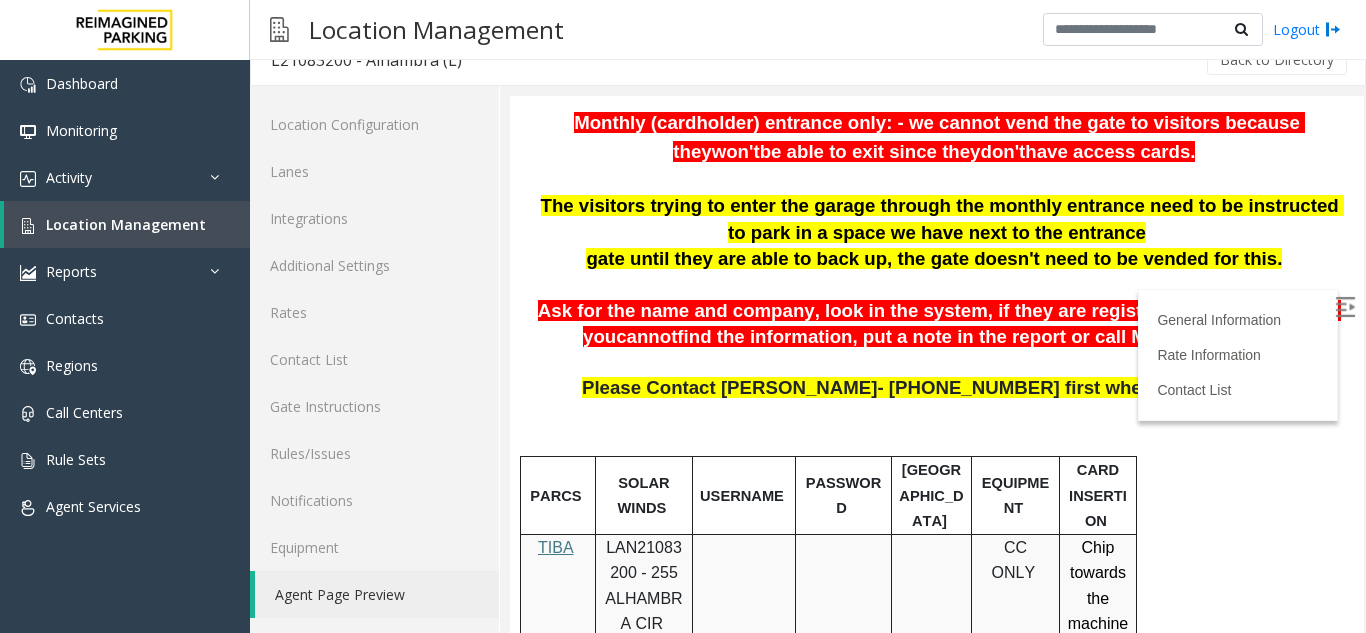 scroll, scrollTop: 300, scrollLeft: 0, axis: vertical 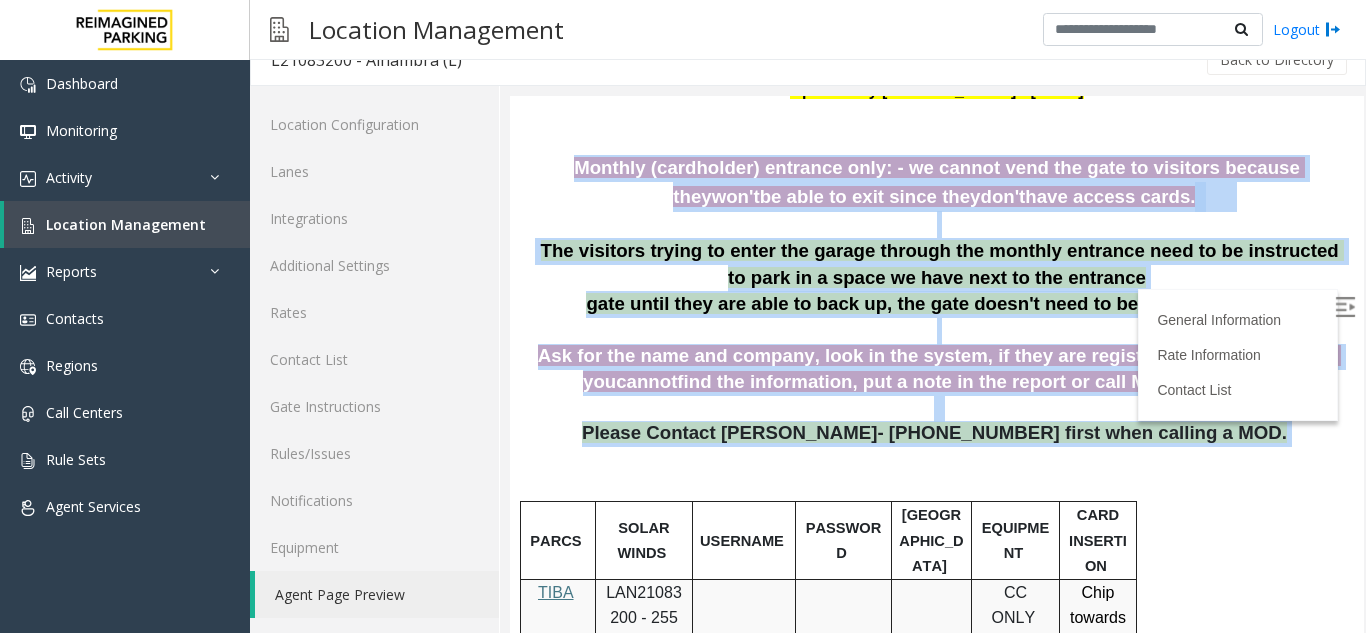 drag, startPoint x: 535, startPoint y: 165, endPoint x: 1230, endPoint y: 433, distance: 744.8819 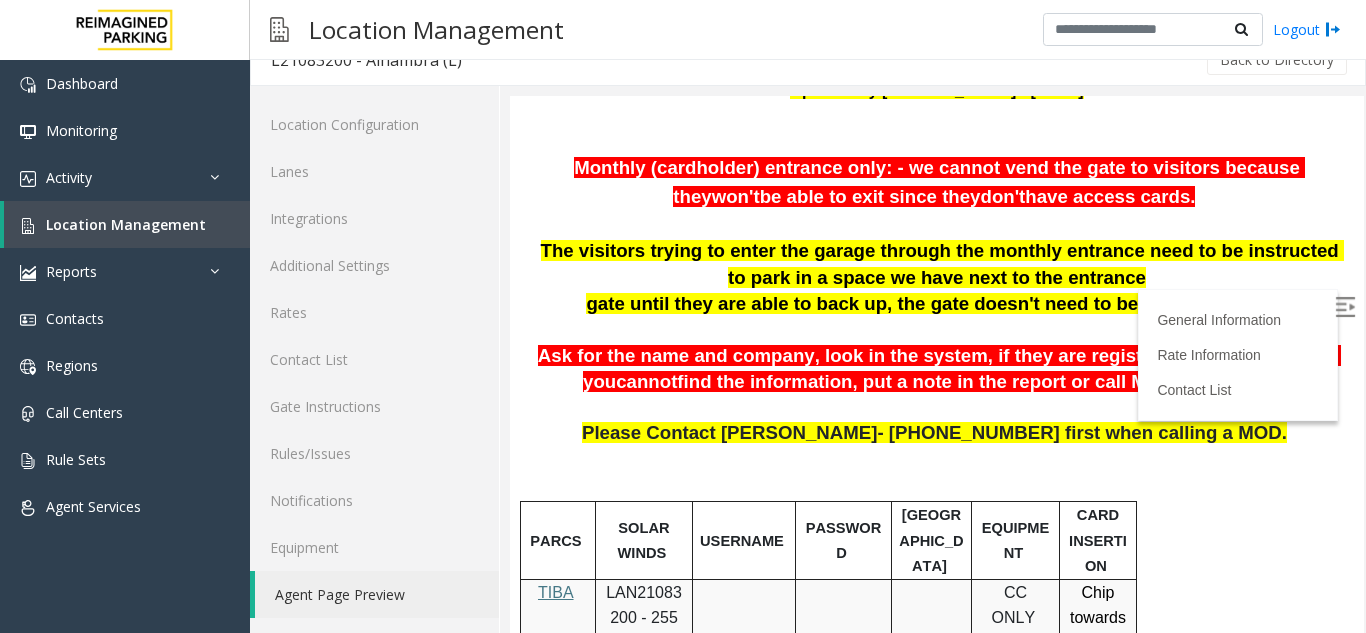 click on "Please Contact Lisandra Alfonso- 786-447-3289 first when calling a MOD." at bounding box center (937, 460) 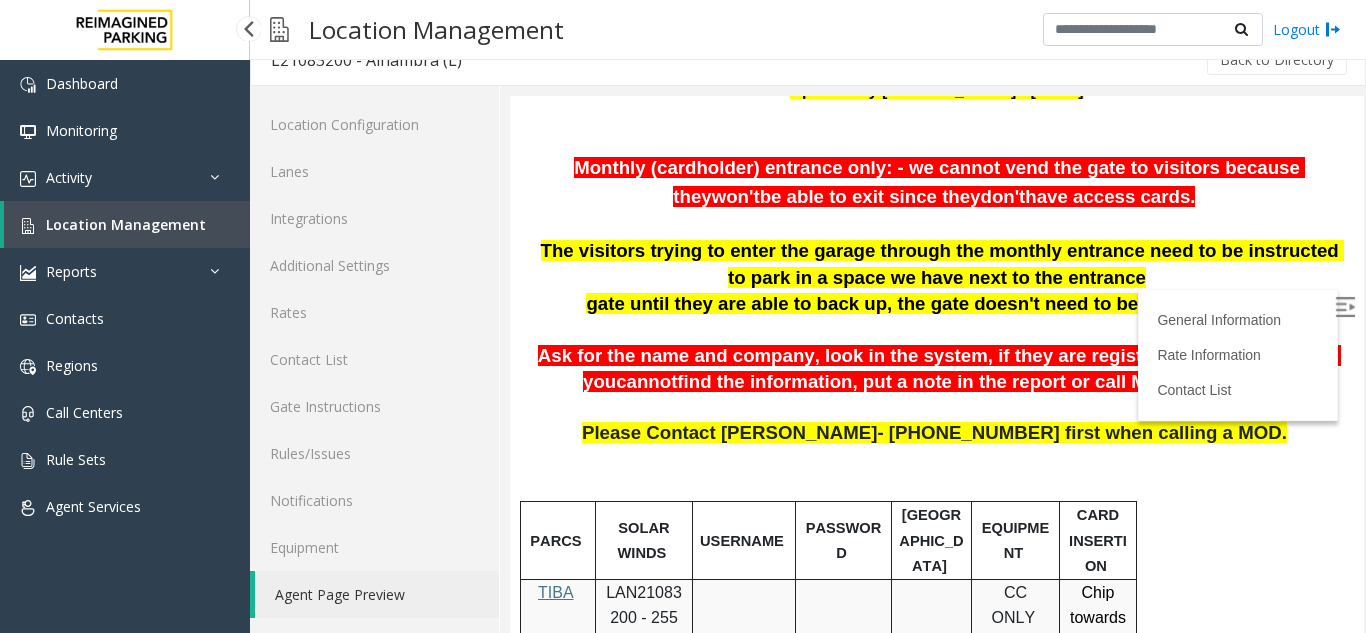 click on "Location Management" at bounding box center (126, 224) 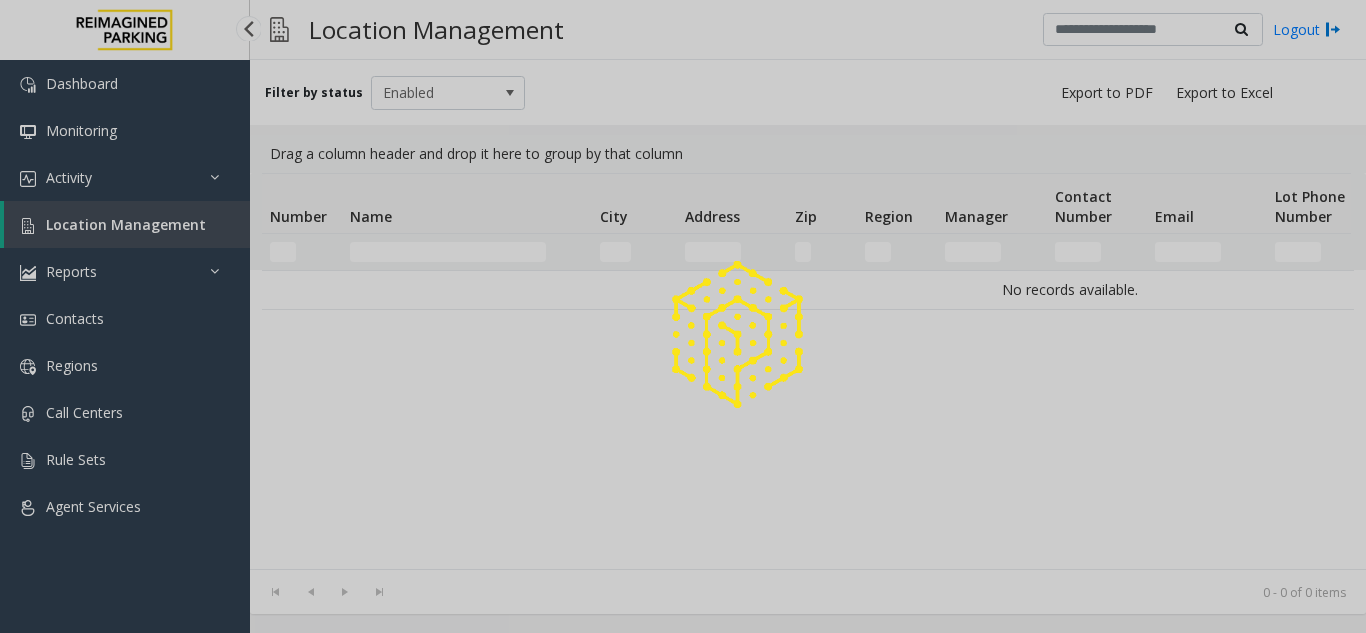 scroll, scrollTop: 0, scrollLeft: 0, axis: both 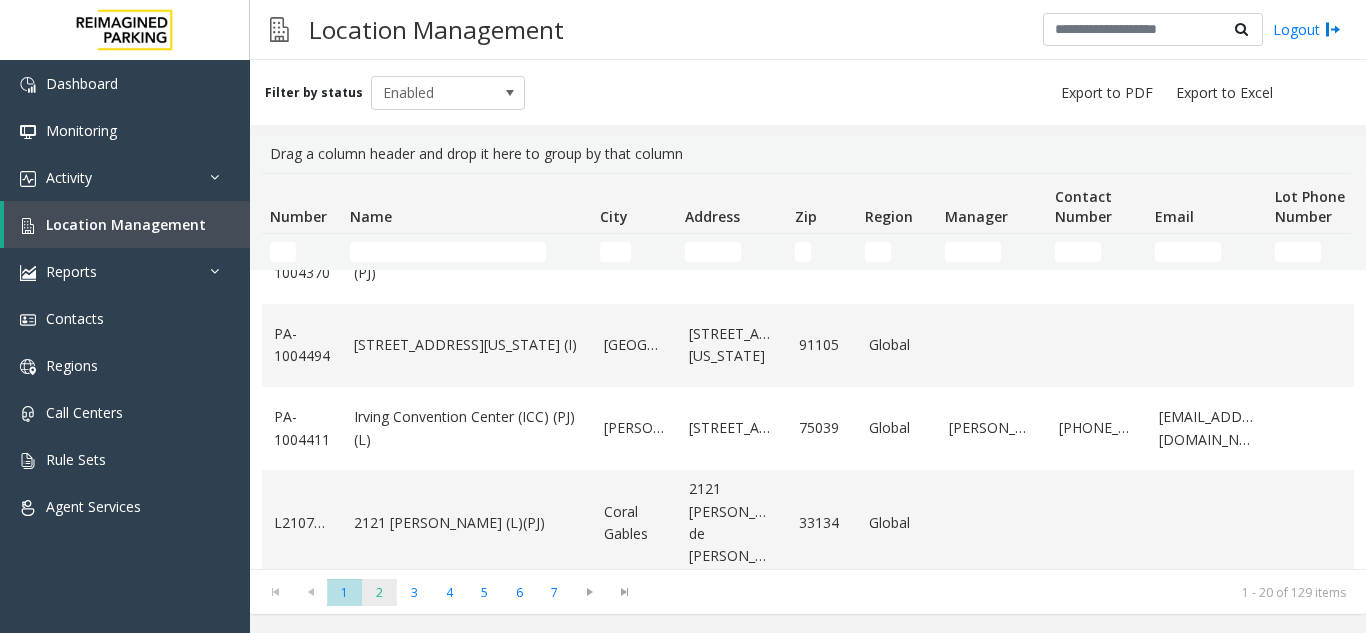 click on "2" 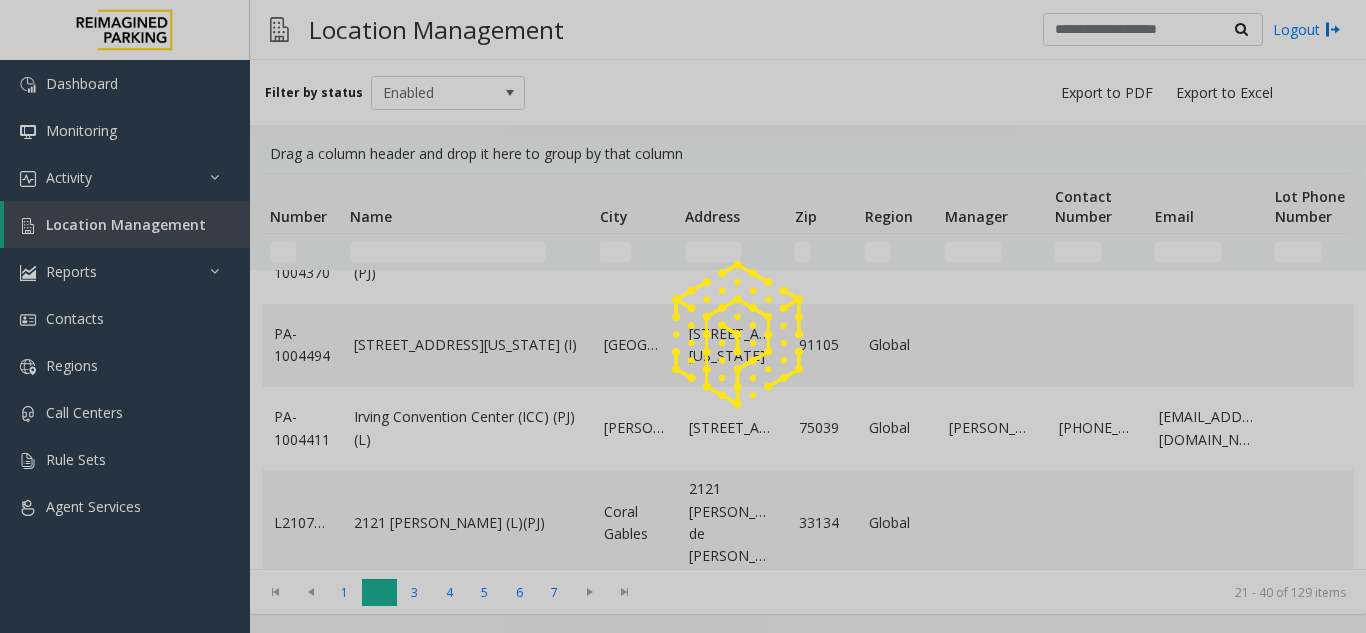 scroll, scrollTop: 0, scrollLeft: 0, axis: both 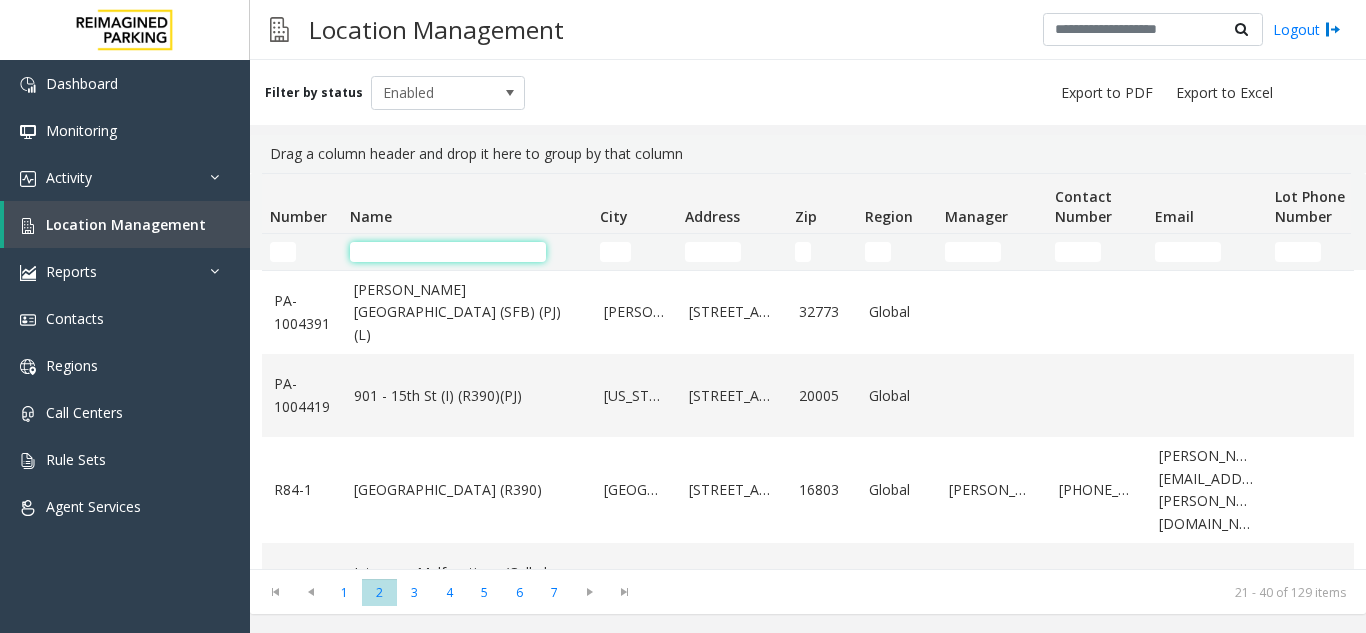 click 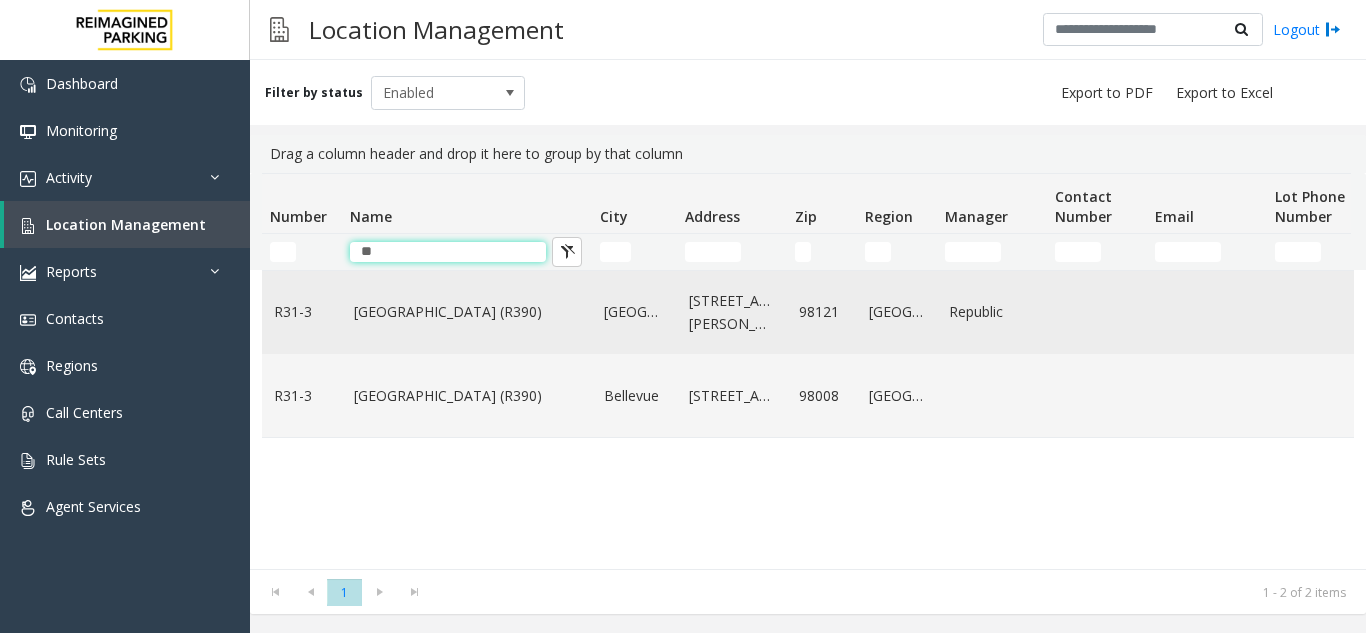 type on "*" 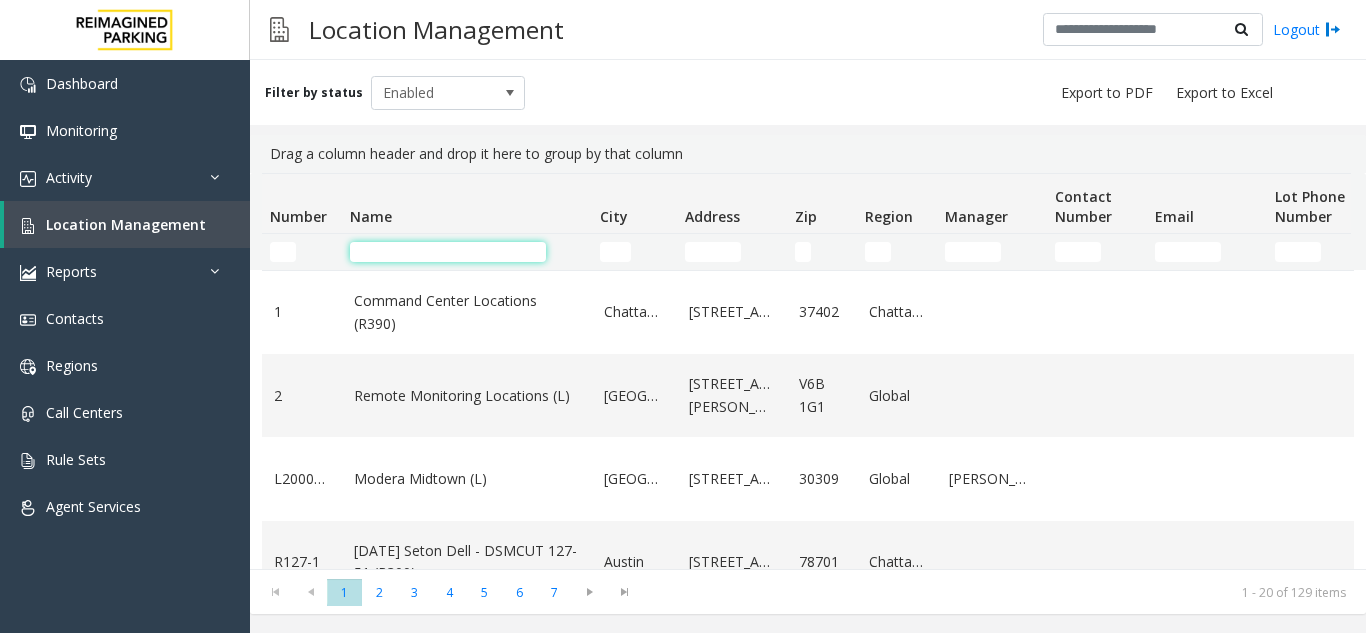 click 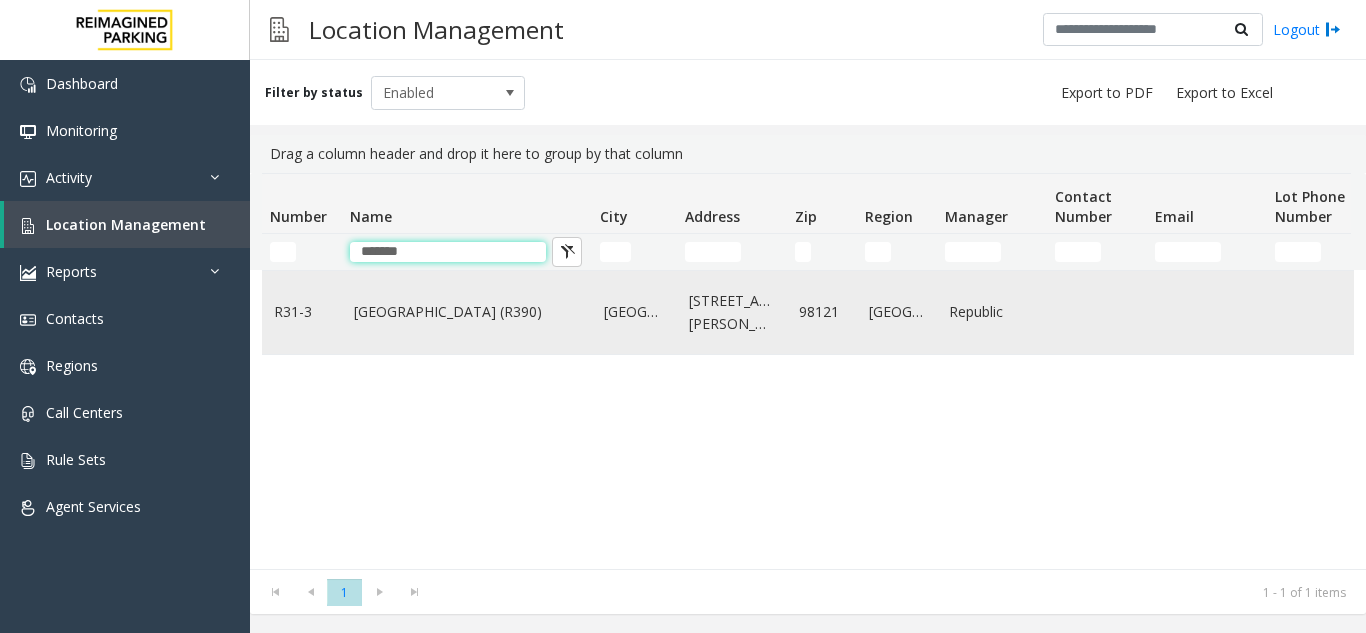 type on "*******" 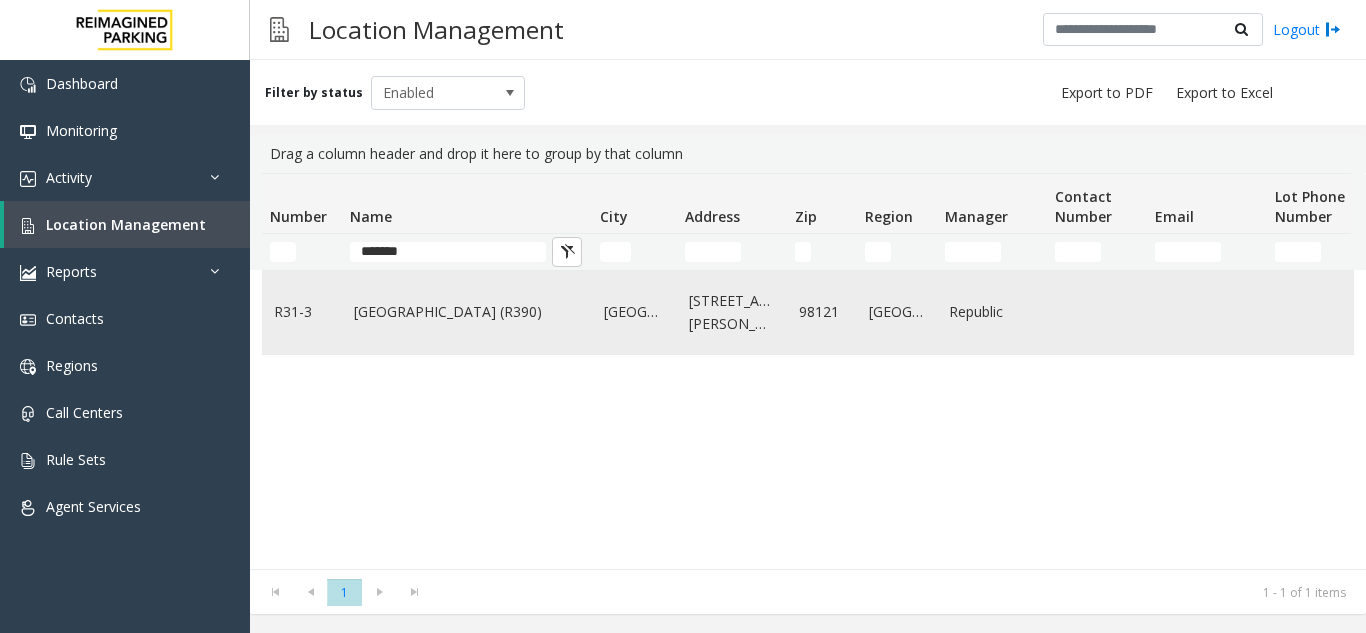 click on "[GEOGRAPHIC_DATA] (R390)" 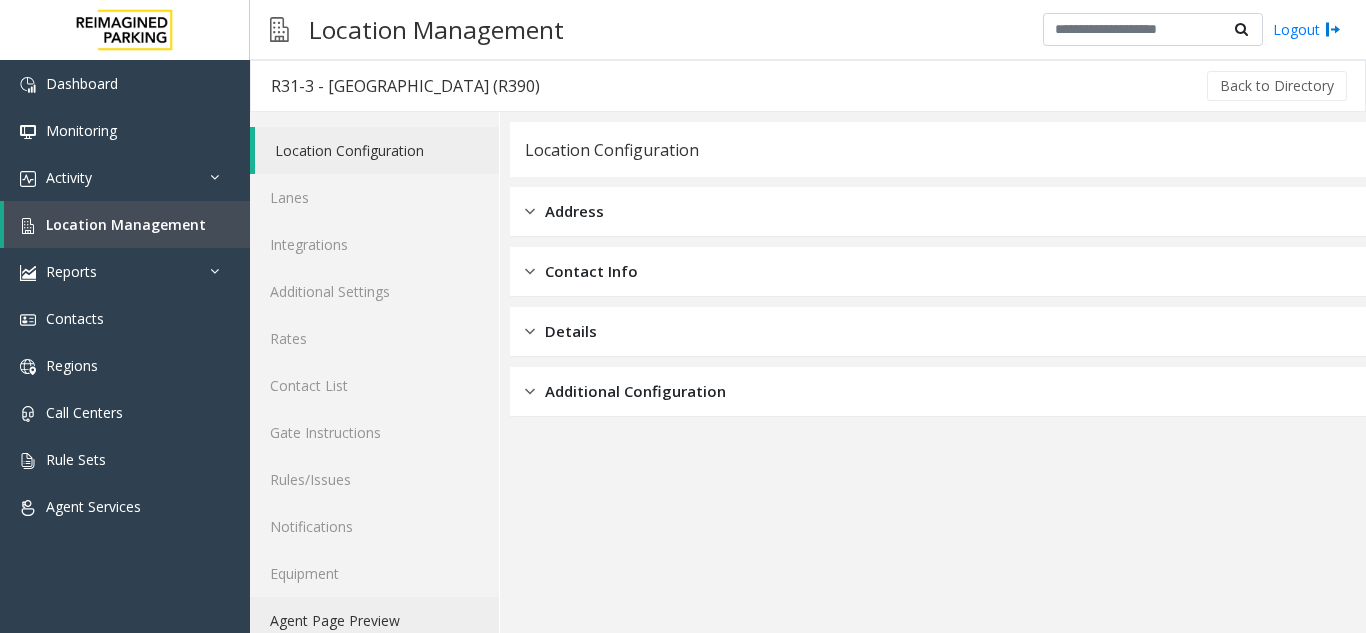 click on "Agent Page Preview" 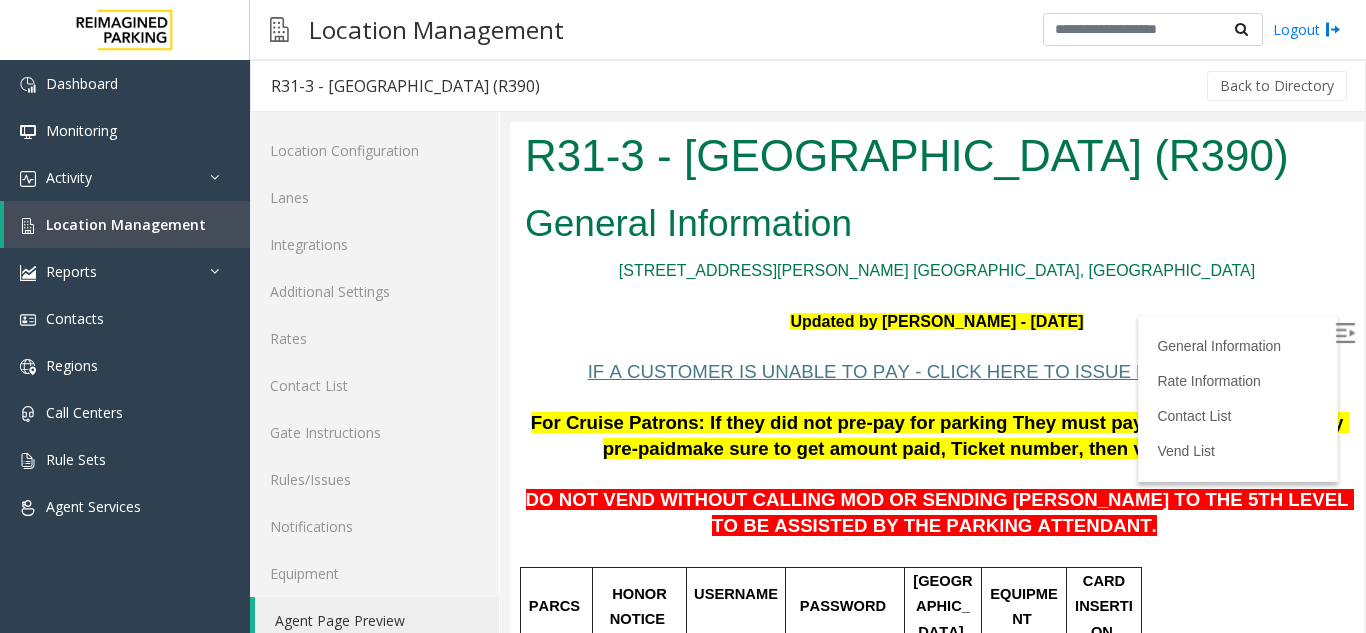 scroll, scrollTop: 0, scrollLeft: 0, axis: both 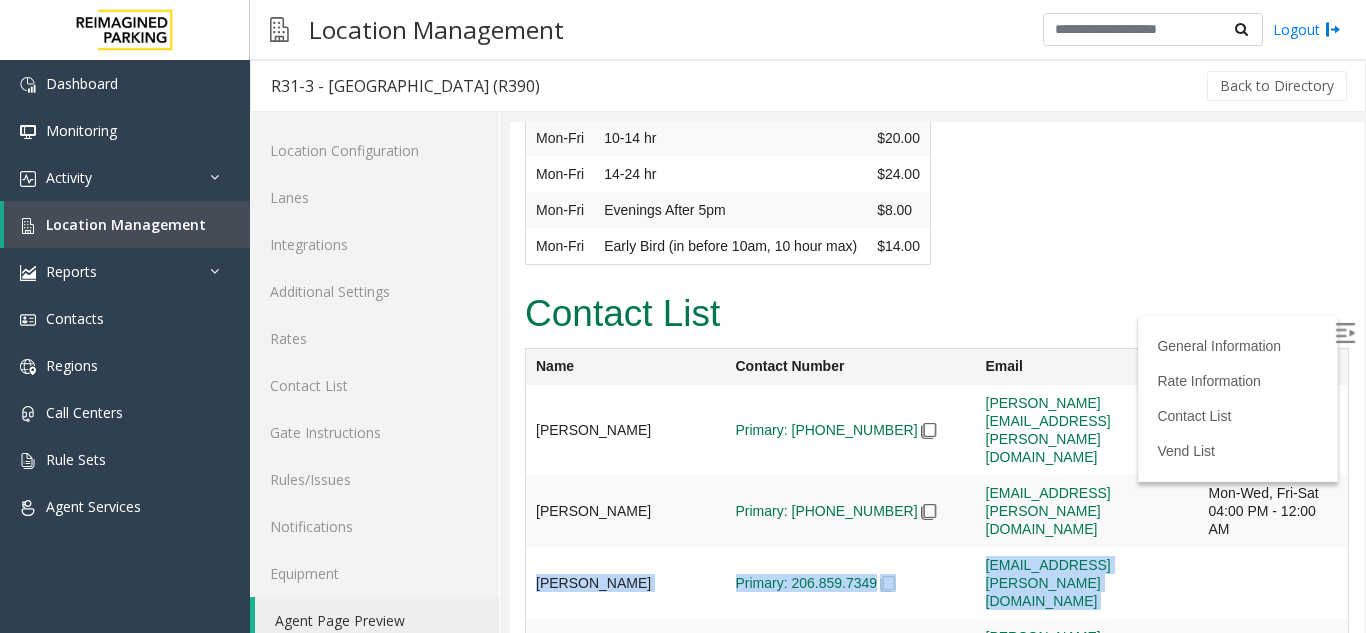 drag, startPoint x: 534, startPoint y: 454, endPoint x: 835, endPoint y: 481, distance: 302.20853 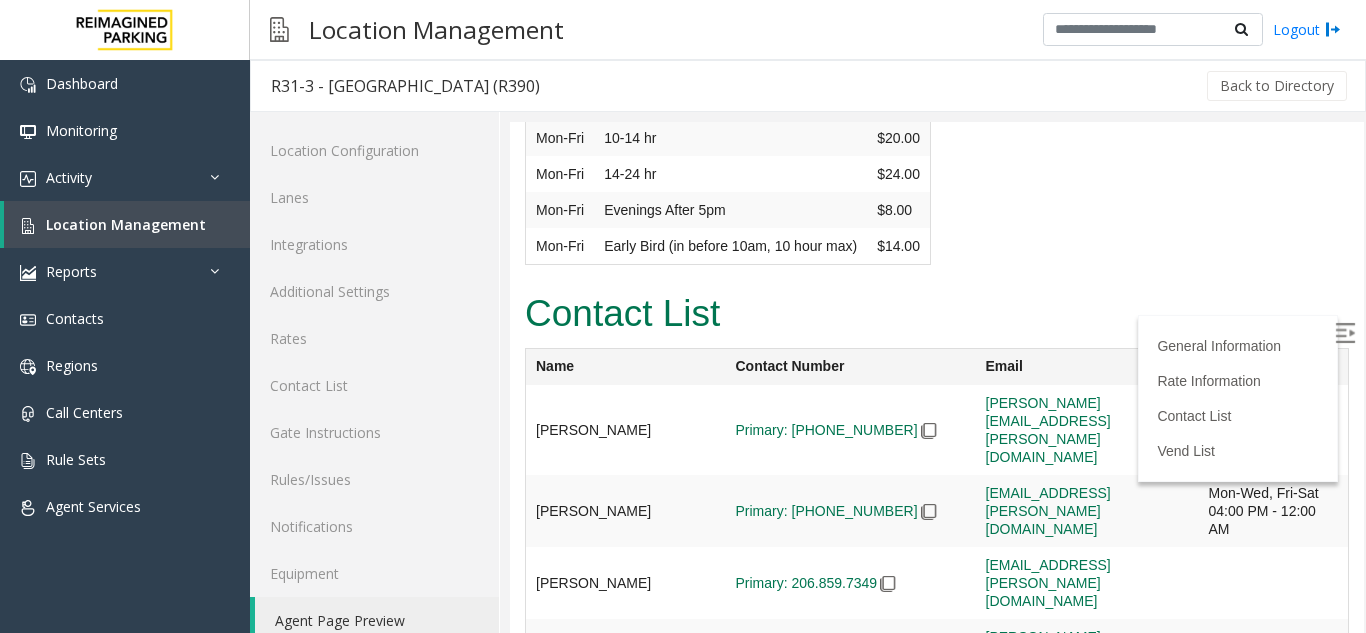 click on "Contact List" at bounding box center [937, 314] 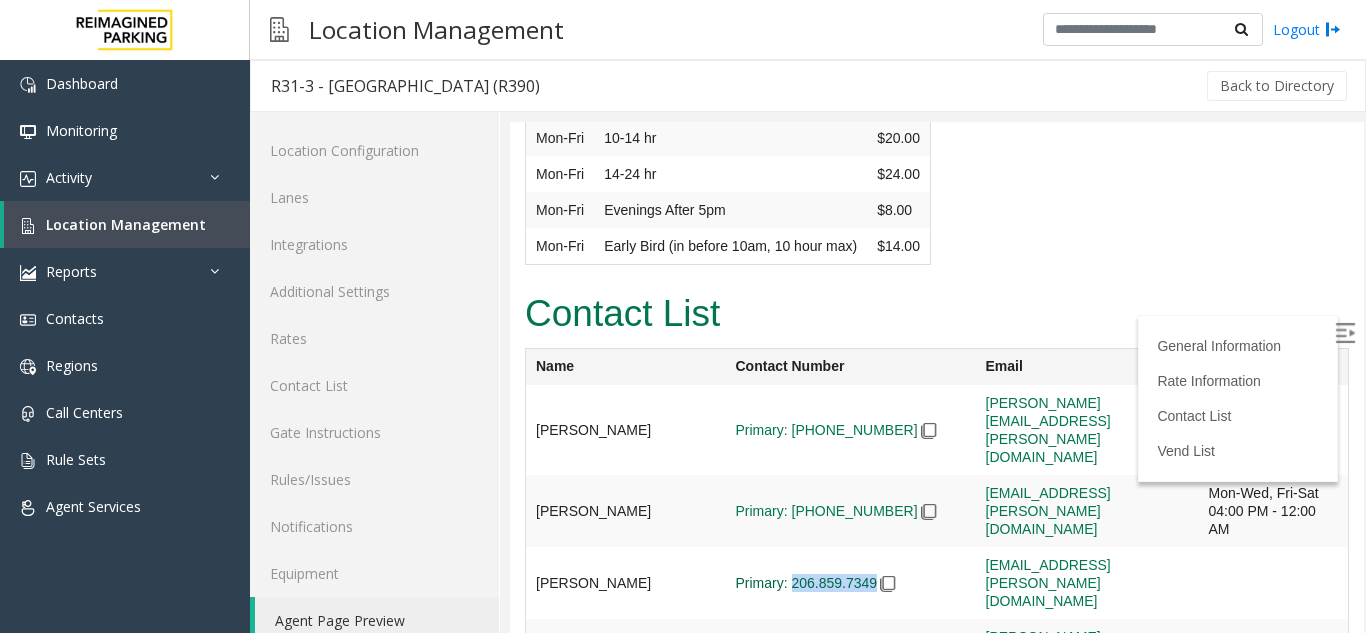 drag, startPoint x: 747, startPoint y: 453, endPoint x: 832, endPoint y: 463, distance: 85.58621 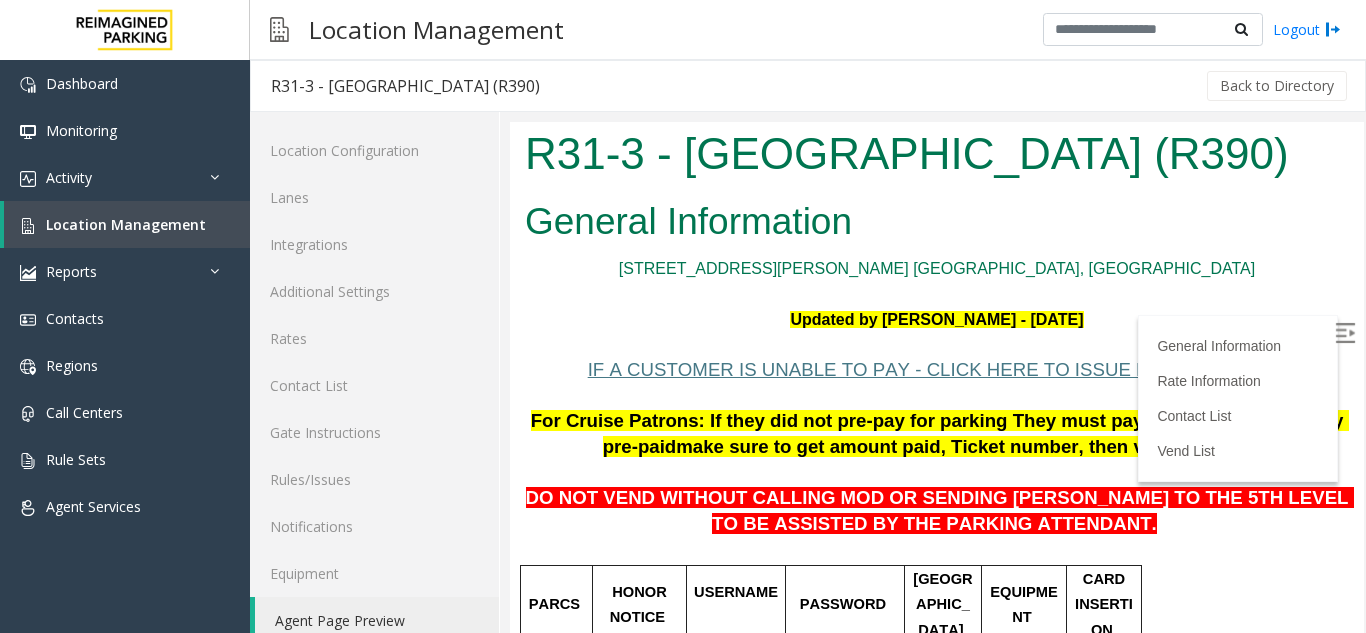 scroll, scrollTop: 0, scrollLeft: 0, axis: both 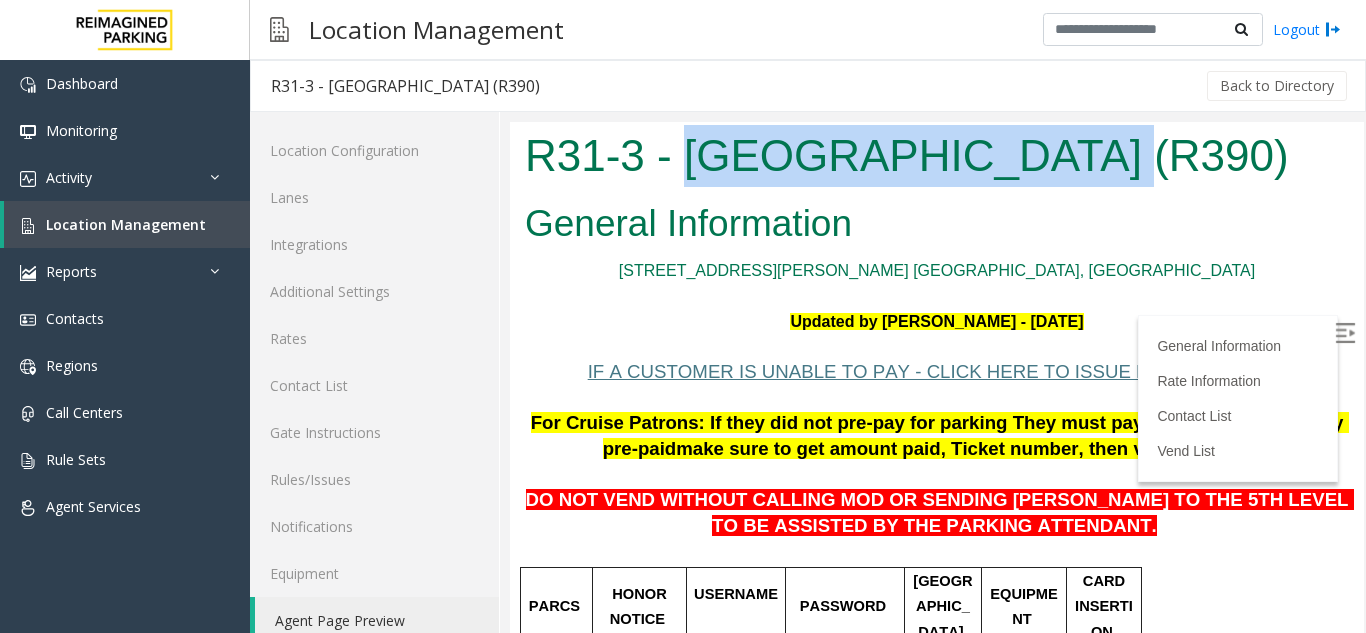 drag, startPoint x: 1052, startPoint y: 157, endPoint x: 685, endPoint y: 157, distance: 367 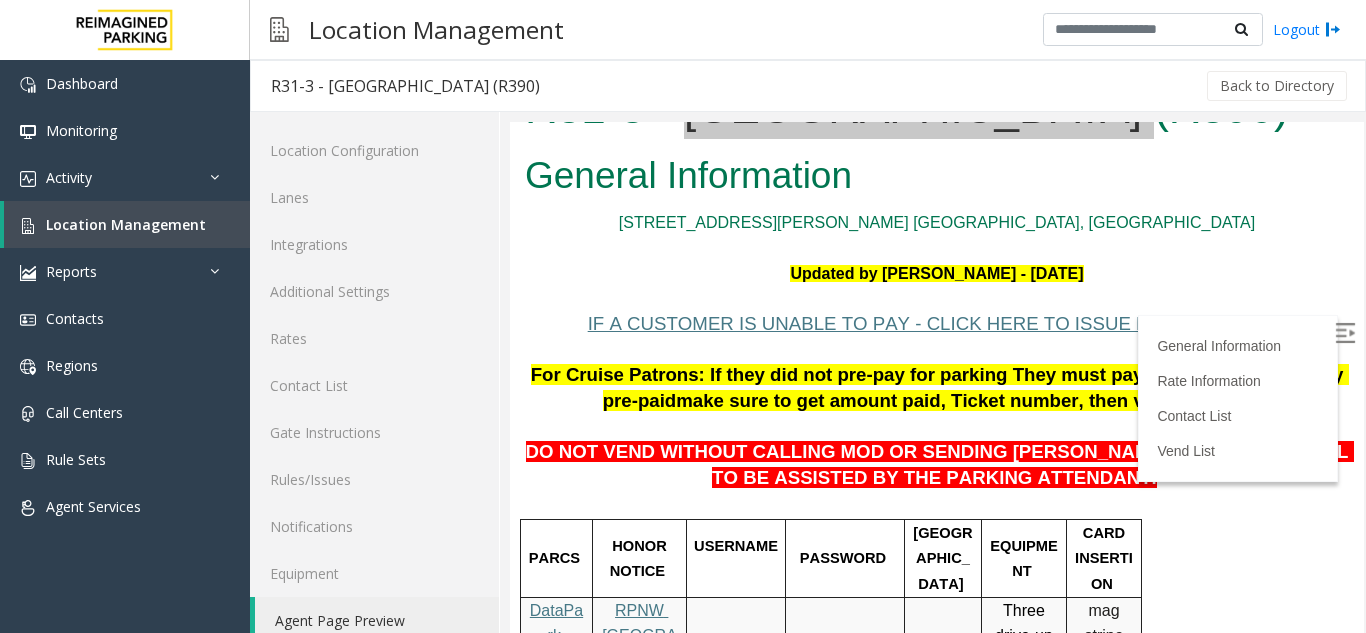 scroll, scrollTop: 0, scrollLeft: 0, axis: both 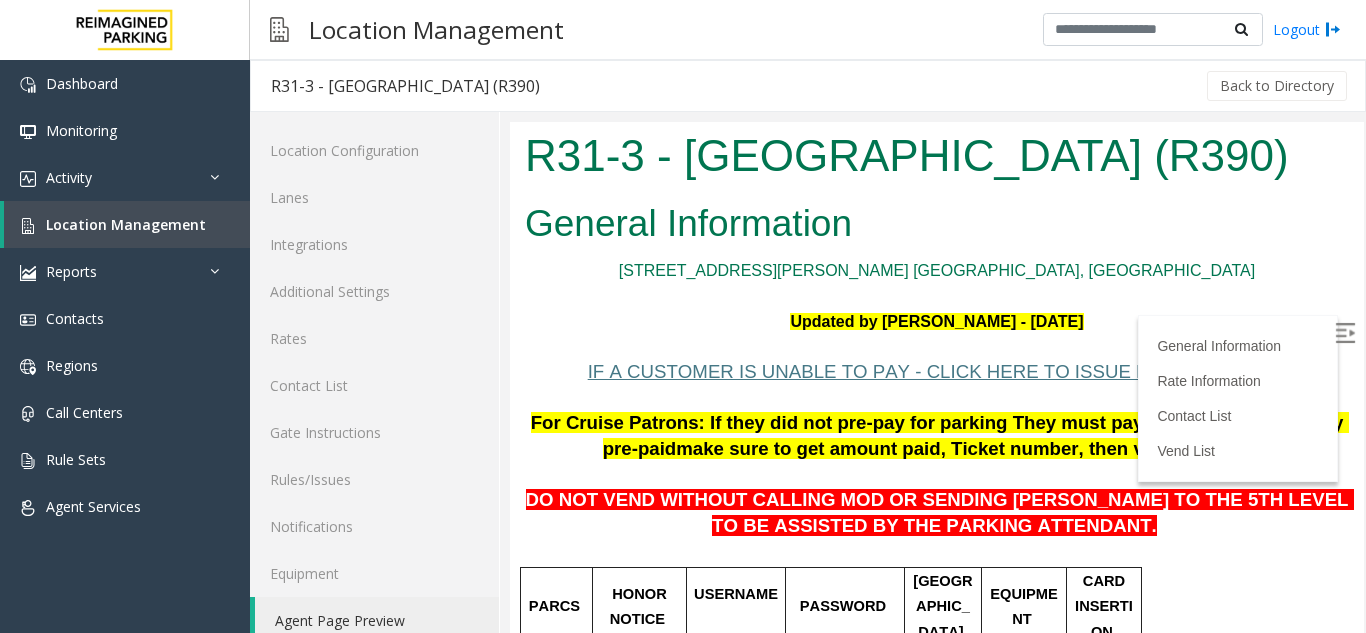 click on "General Information" at bounding box center (937, 224) 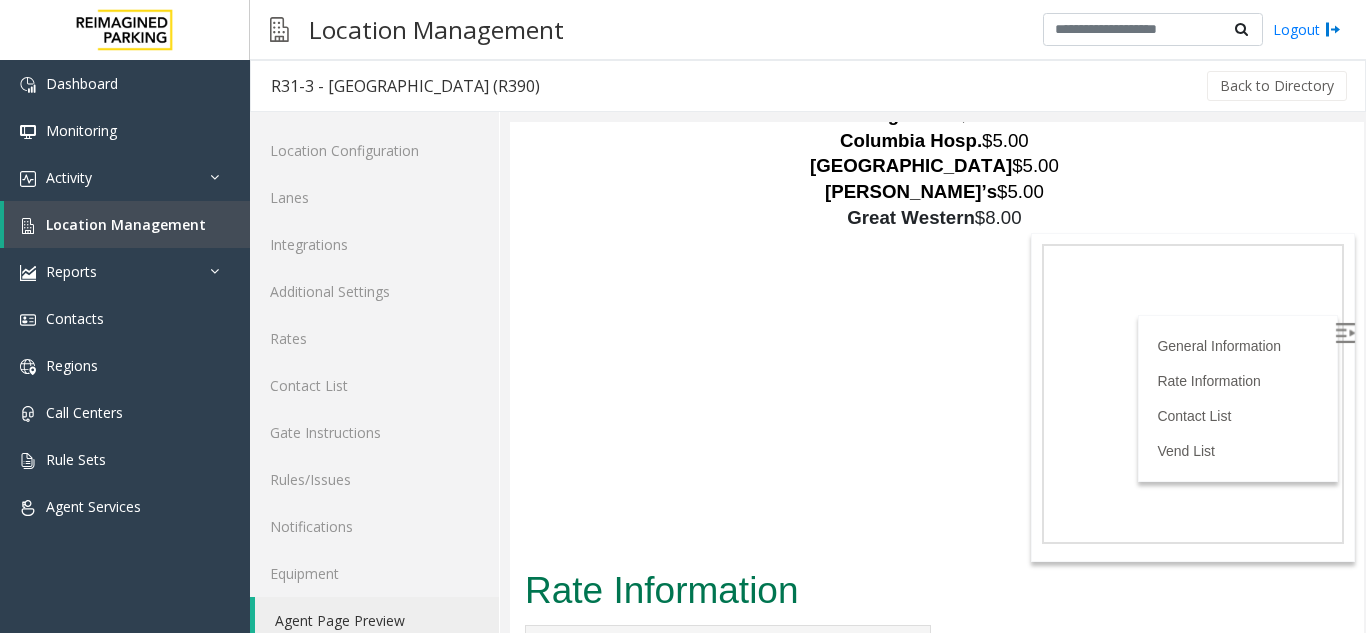 scroll, scrollTop: 4300, scrollLeft: 0, axis: vertical 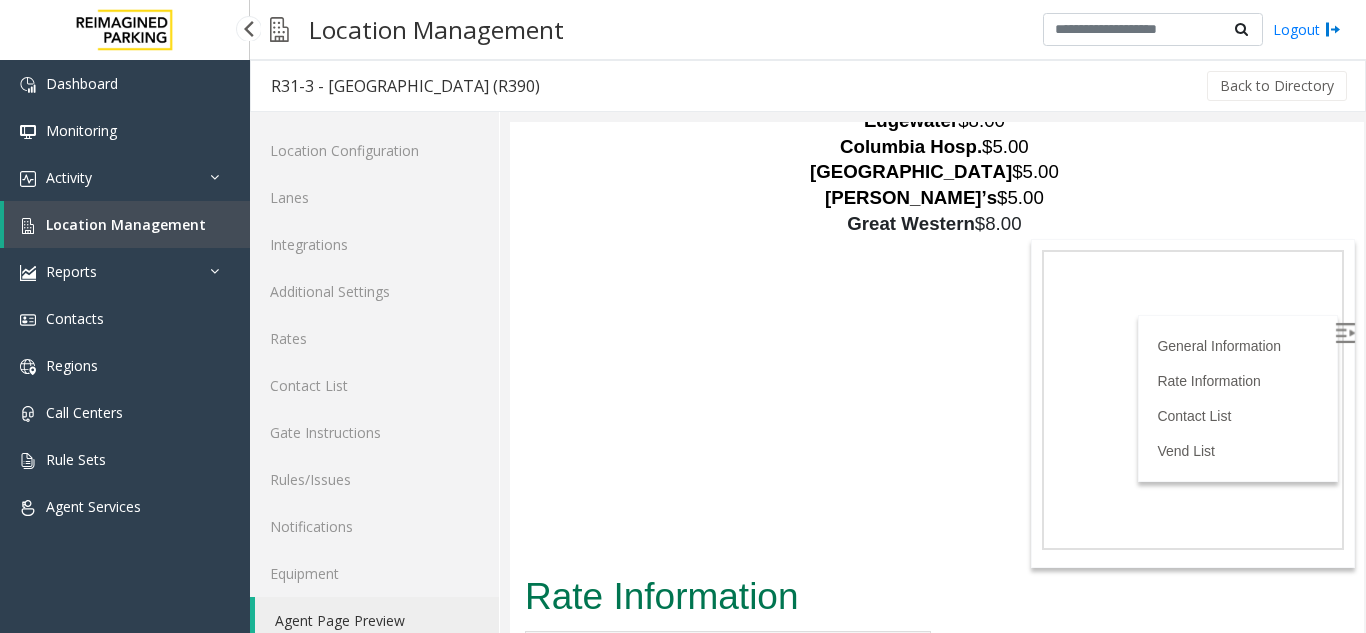 click on "Location Management" at bounding box center (126, 224) 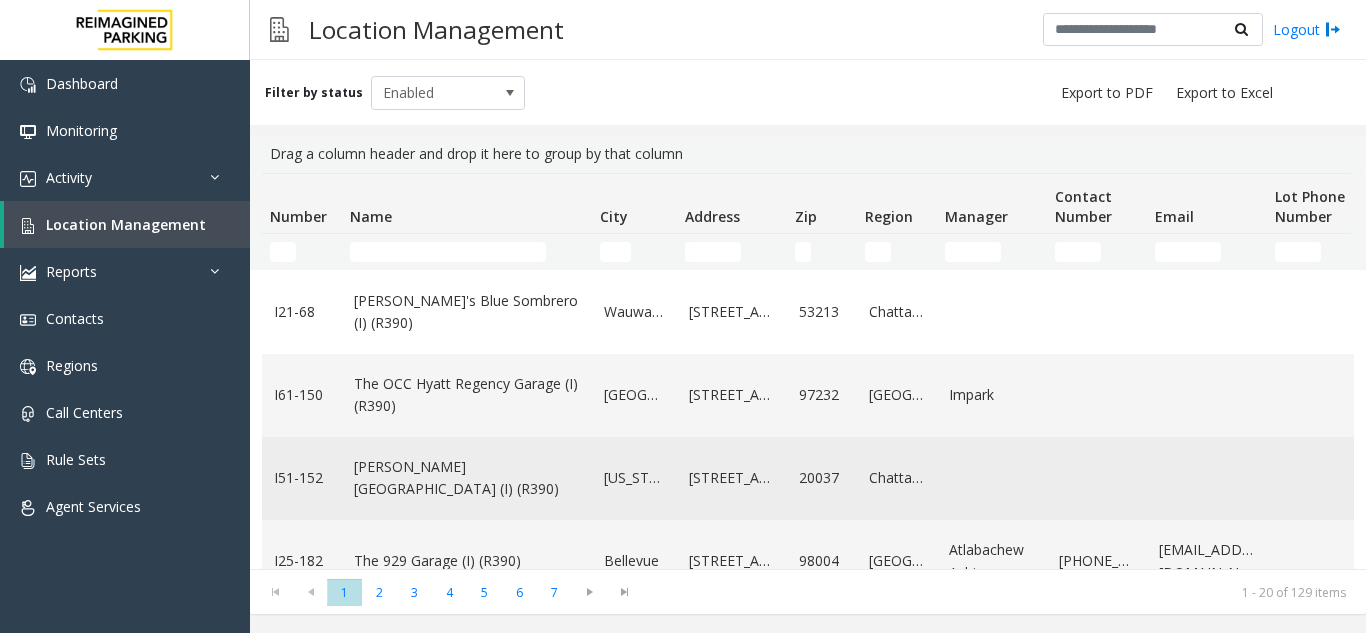 scroll, scrollTop: 300, scrollLeft: 0, axis: vertical 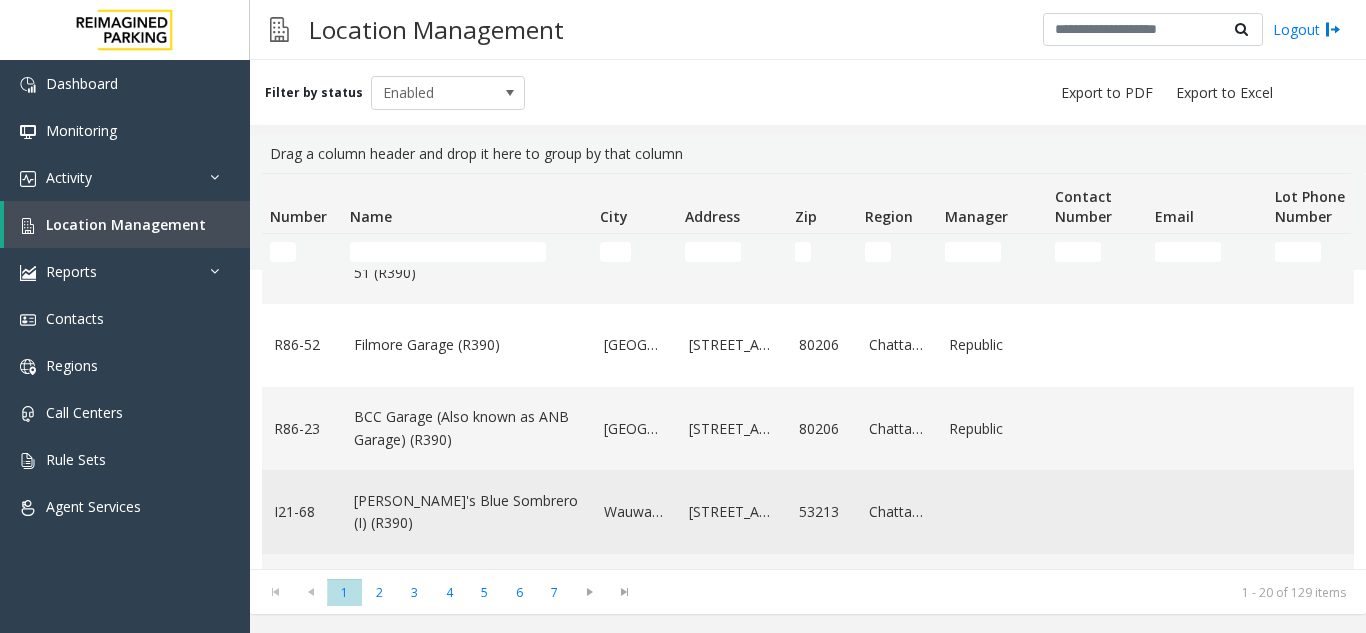 click on "[PERSON_NAME]'s Blue Sombrero (I) (R390)" 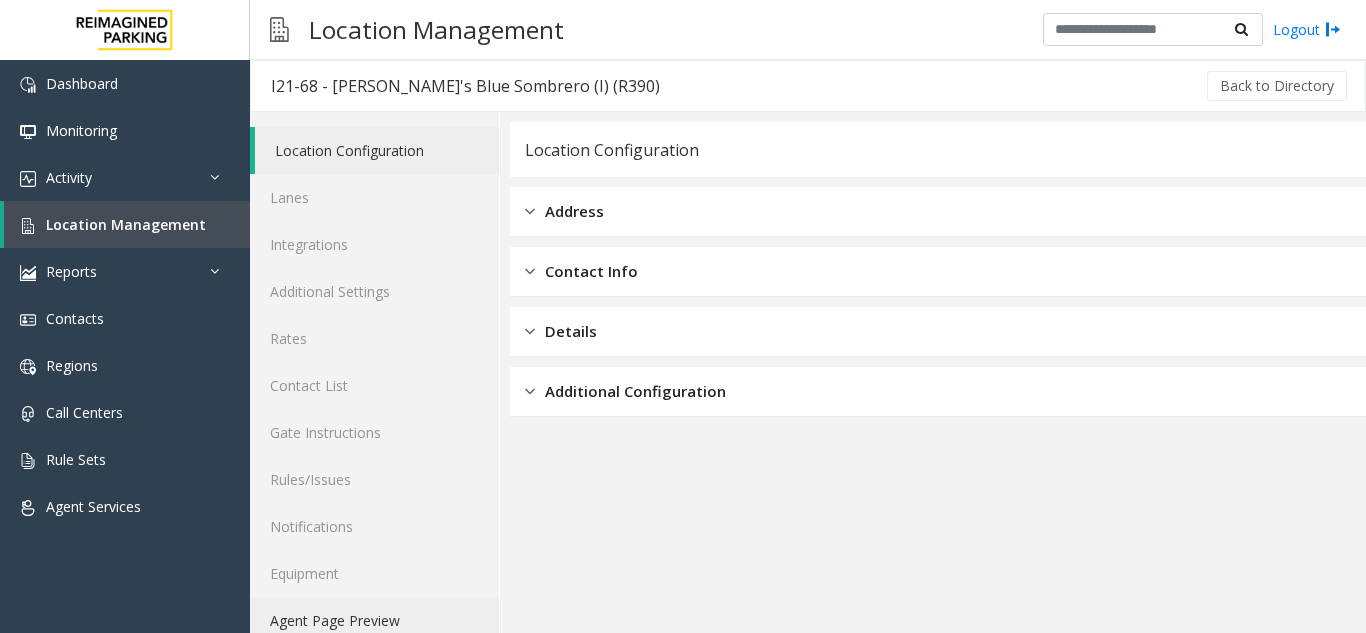 click on "Agent Page Preview" 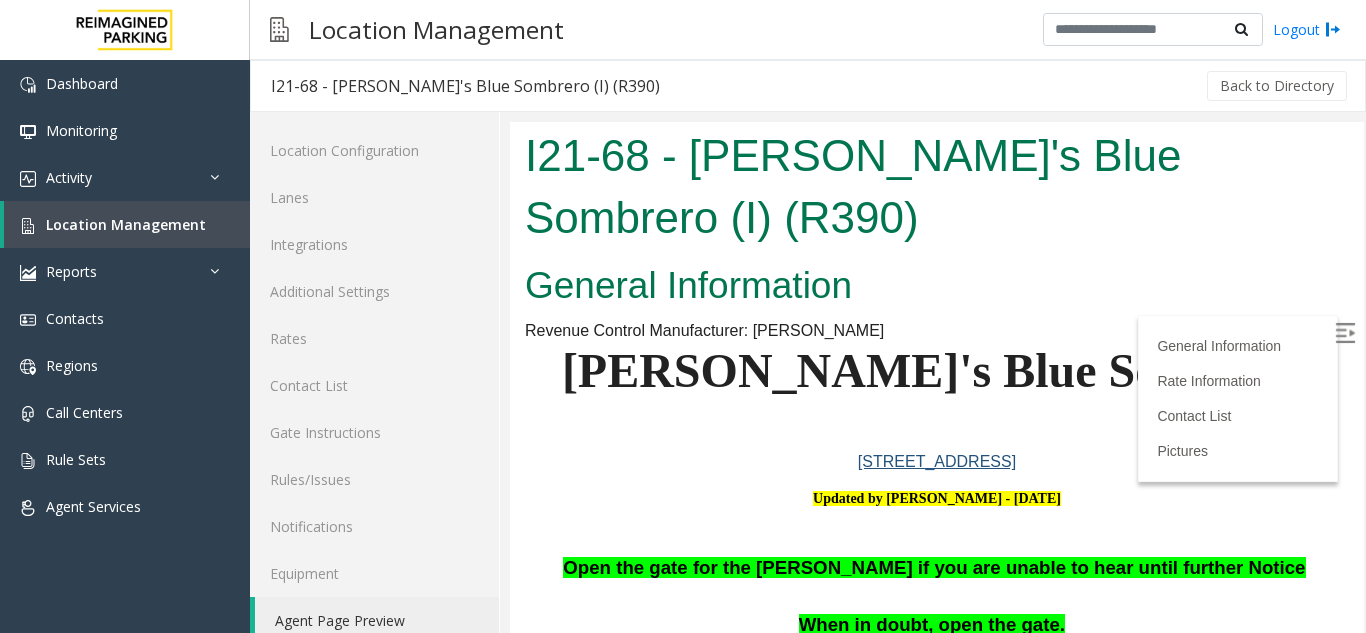 scroll, scrollTop: 0, scrollLeft: 0, axis: both 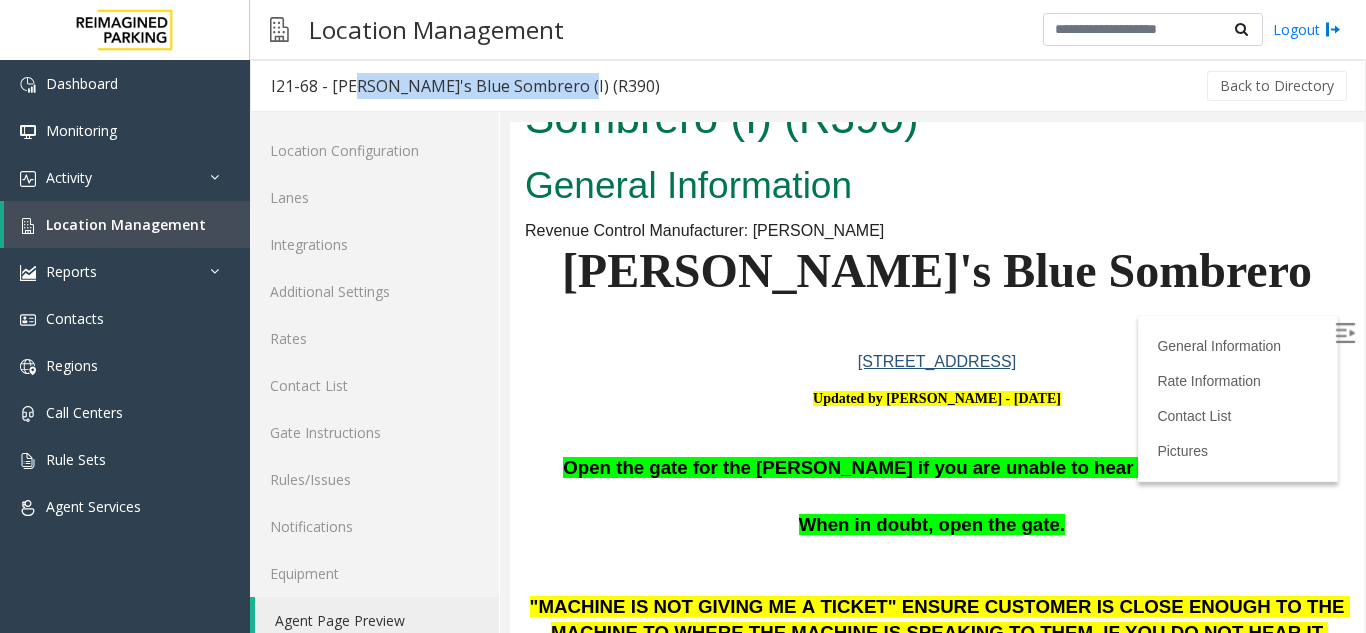 drag, startPoint x: 368, startPoint y: 84, endPoint x: 553, endPoint y: 90, distance: 185.09727 